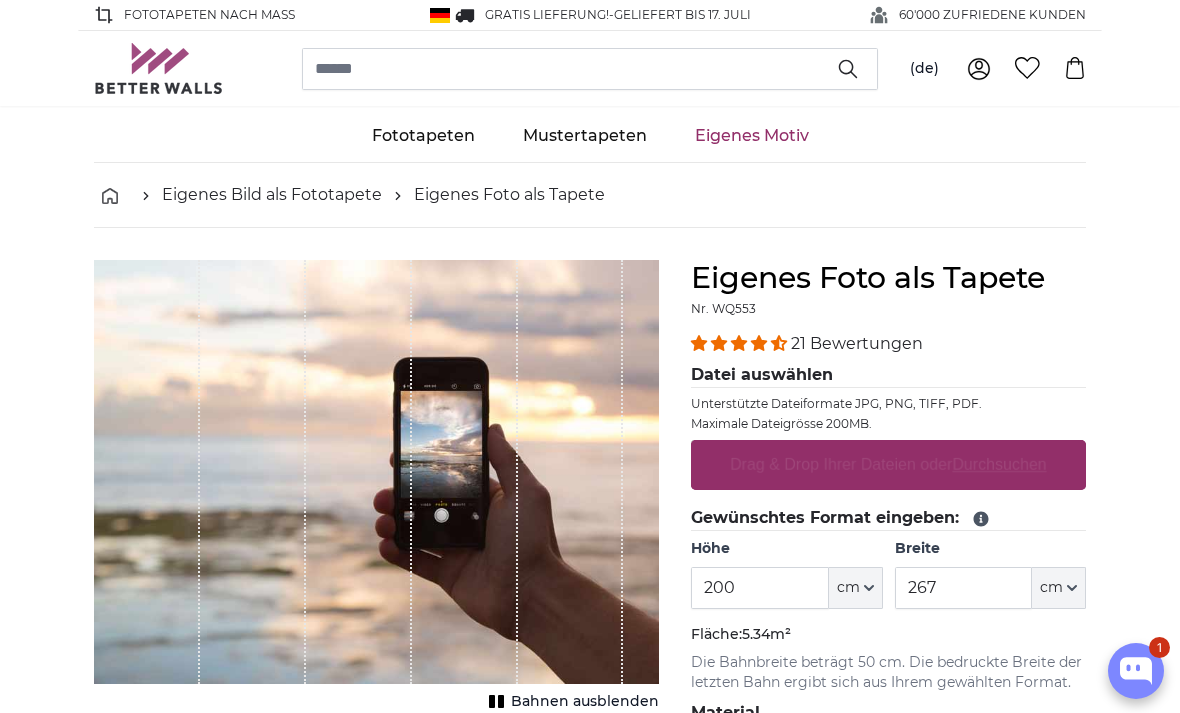 scroll, scrollTop: 0, scrollLeft: 0, axis: both 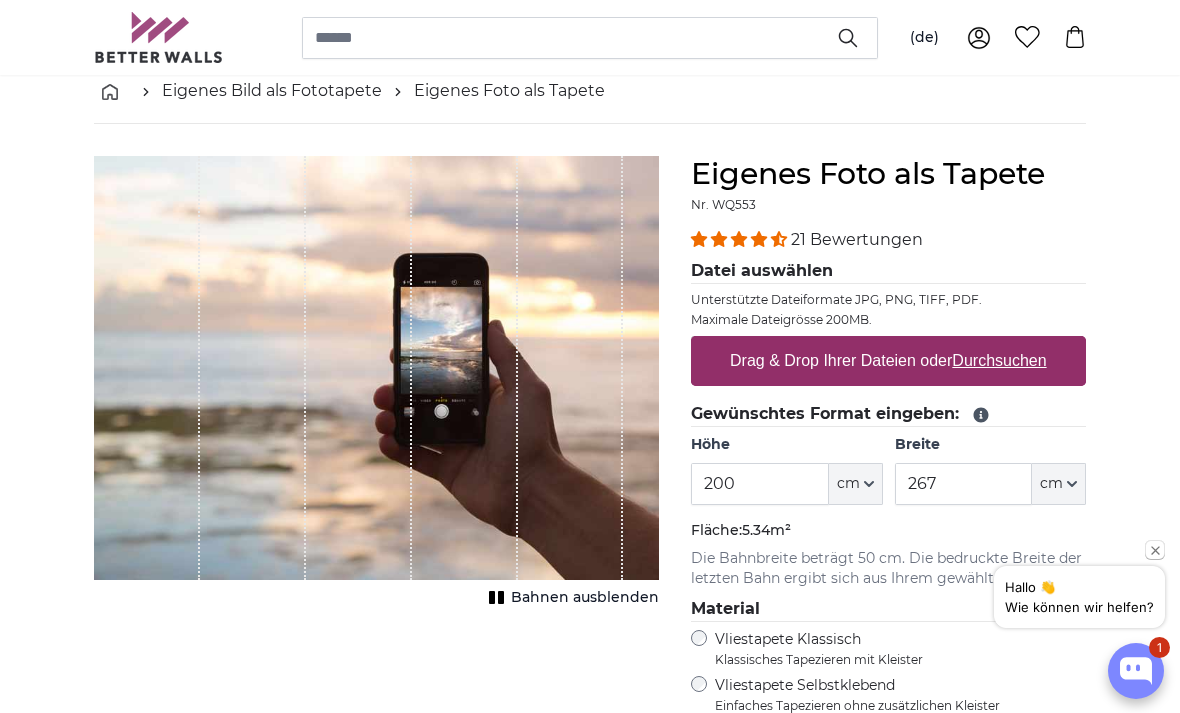 click on "200" at bounding box center (759, 484) 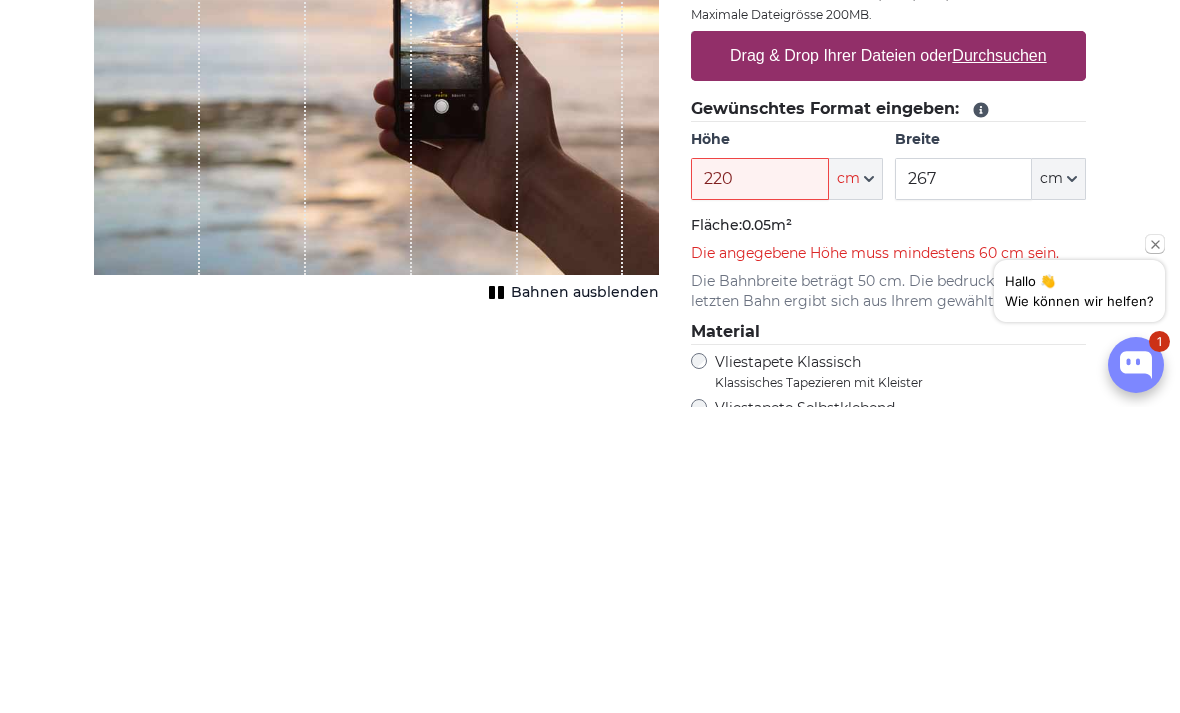 type on "220" 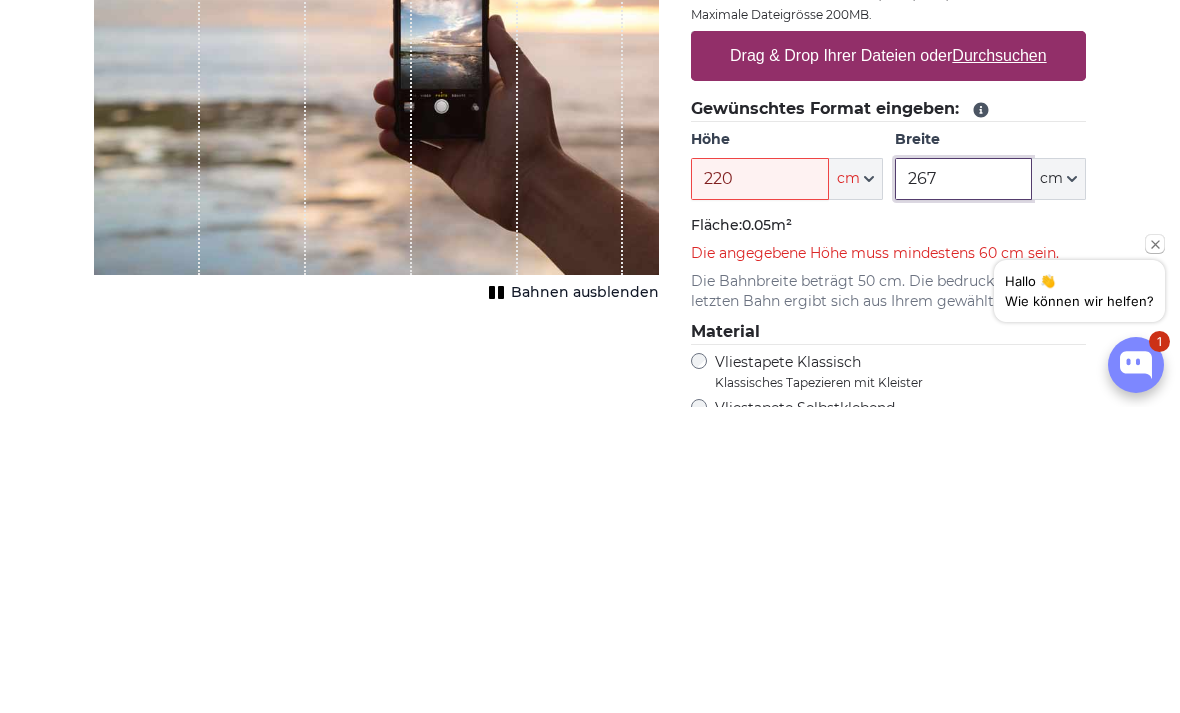 click on "267" at bounding box center (963, 485) 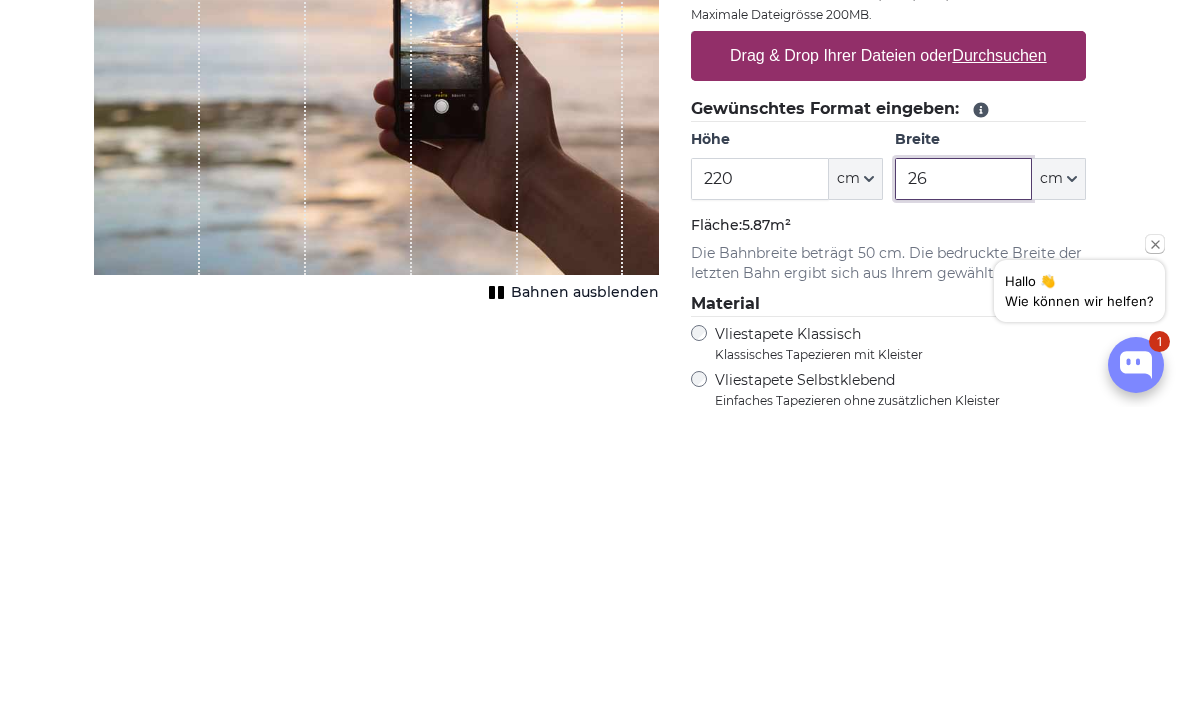 type on "2" 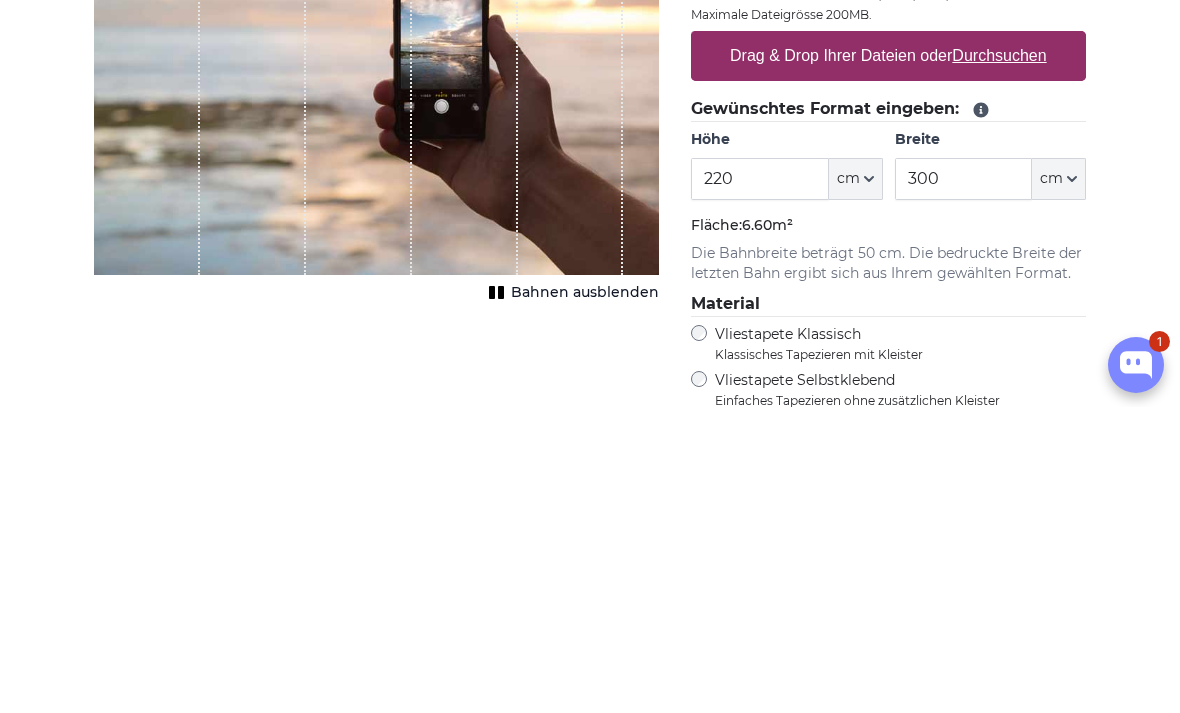 scroll, scrollTop: 410, scrollLeft: 0, axis: vertical 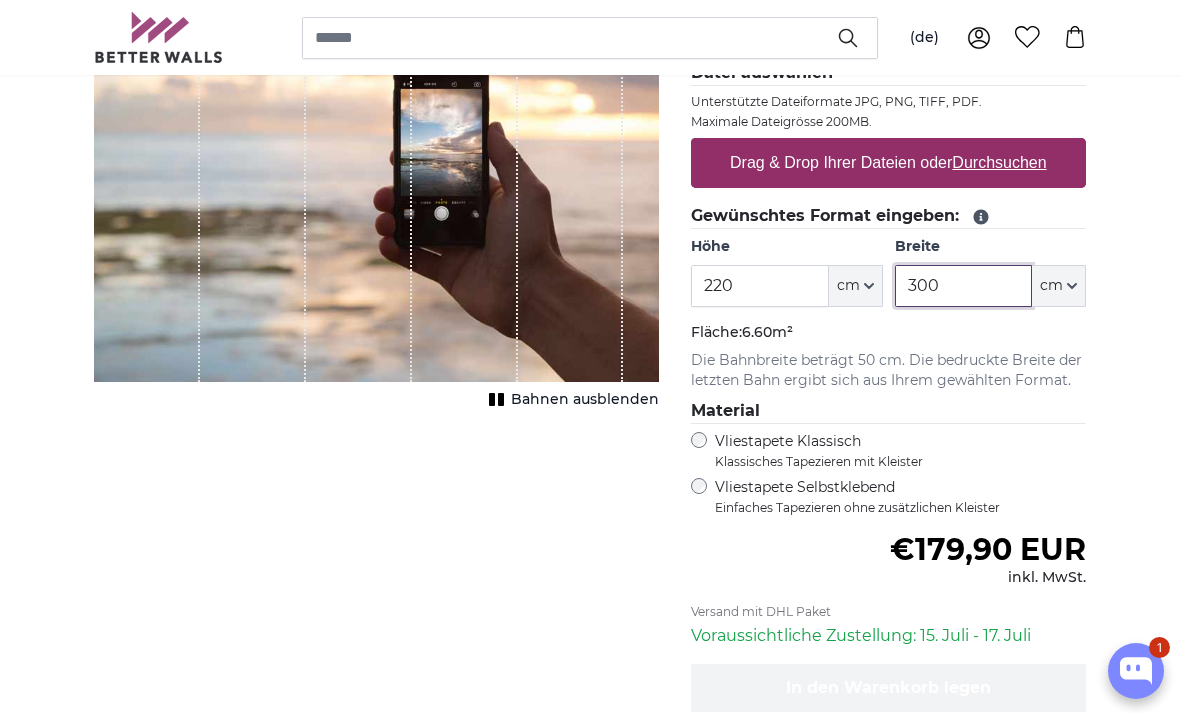 type on "300" 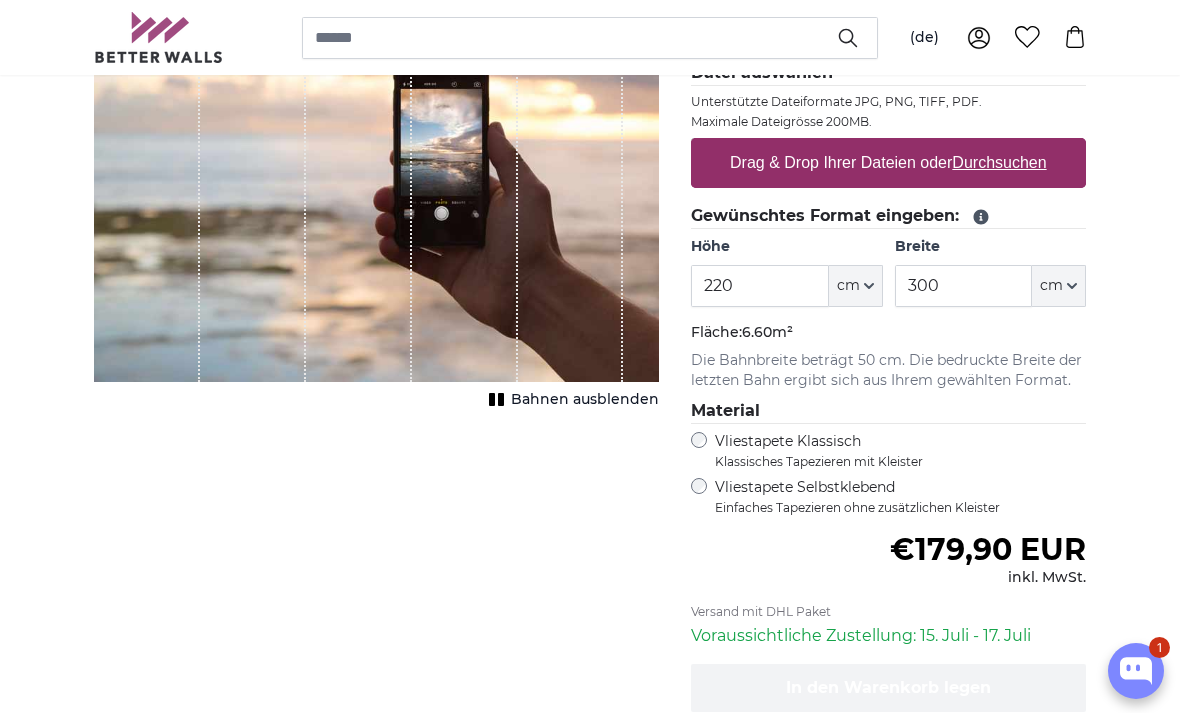 click on "Vliestapete Selbstklebend
Einfaches Tapezieren ohne zusätzlichen Kleister" at bounding box center (900, 497) 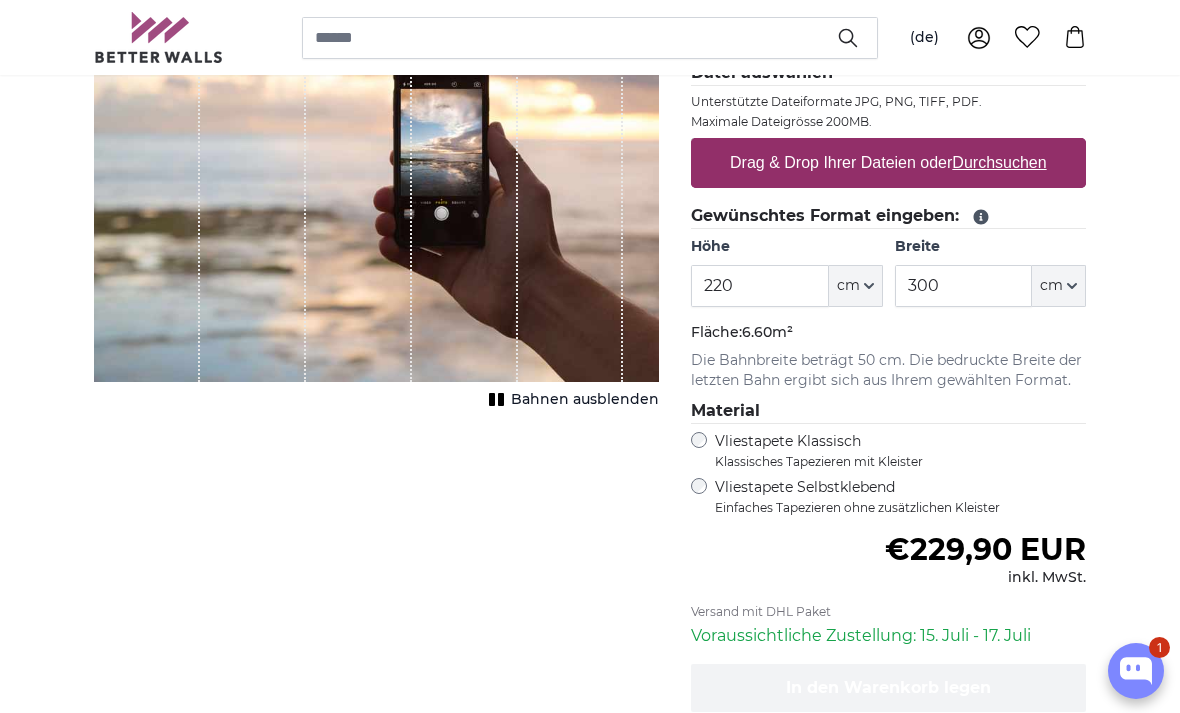 click on "Vliestapete Klassisch
Klassisches Tapezieren mit Kleister" at bounding box center (892, 451) 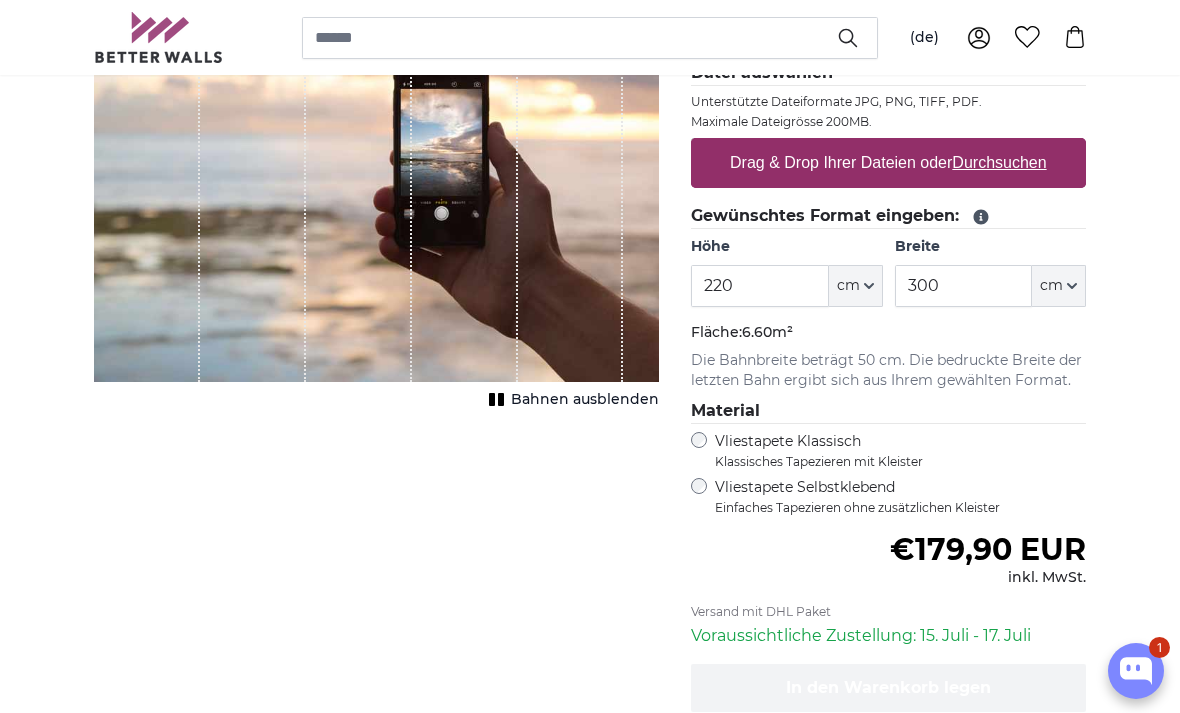 click on "Vliestapete Selbstklebend
Einfaches Tapezieren ohne zusätzlichen Kleister" at bounding box center [900, 497] 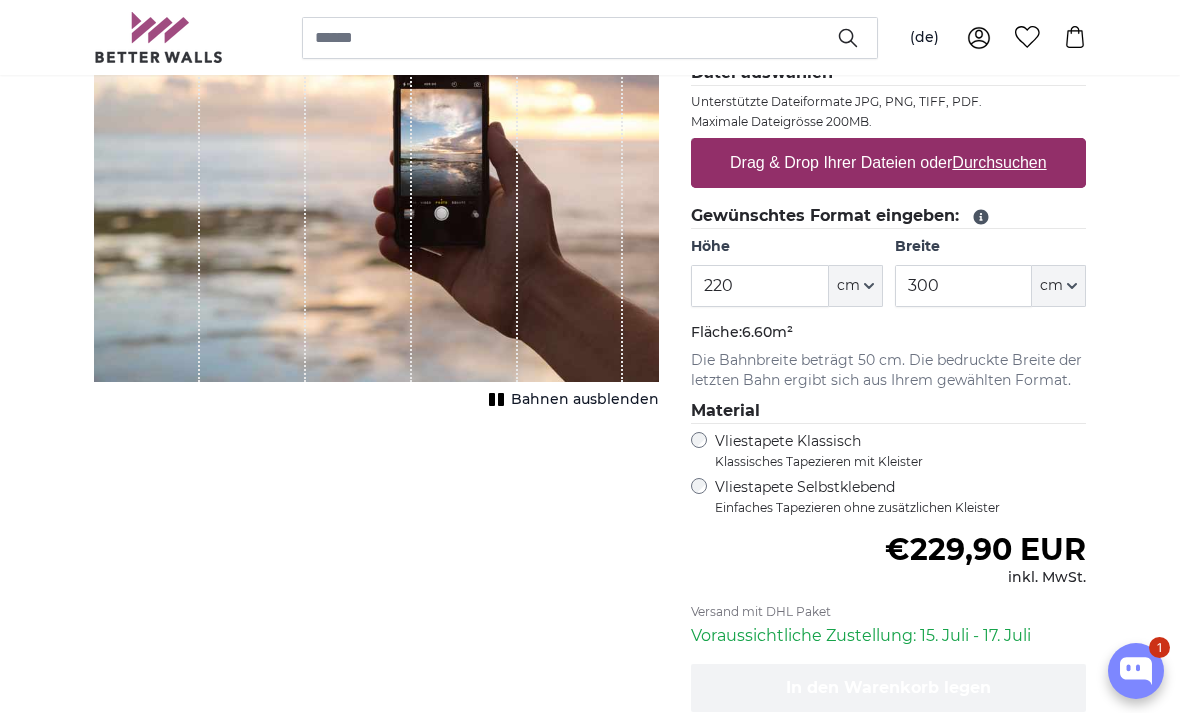 click on "Klassisches Tapezieren mit Kleister" at bounding box center [892, 462] 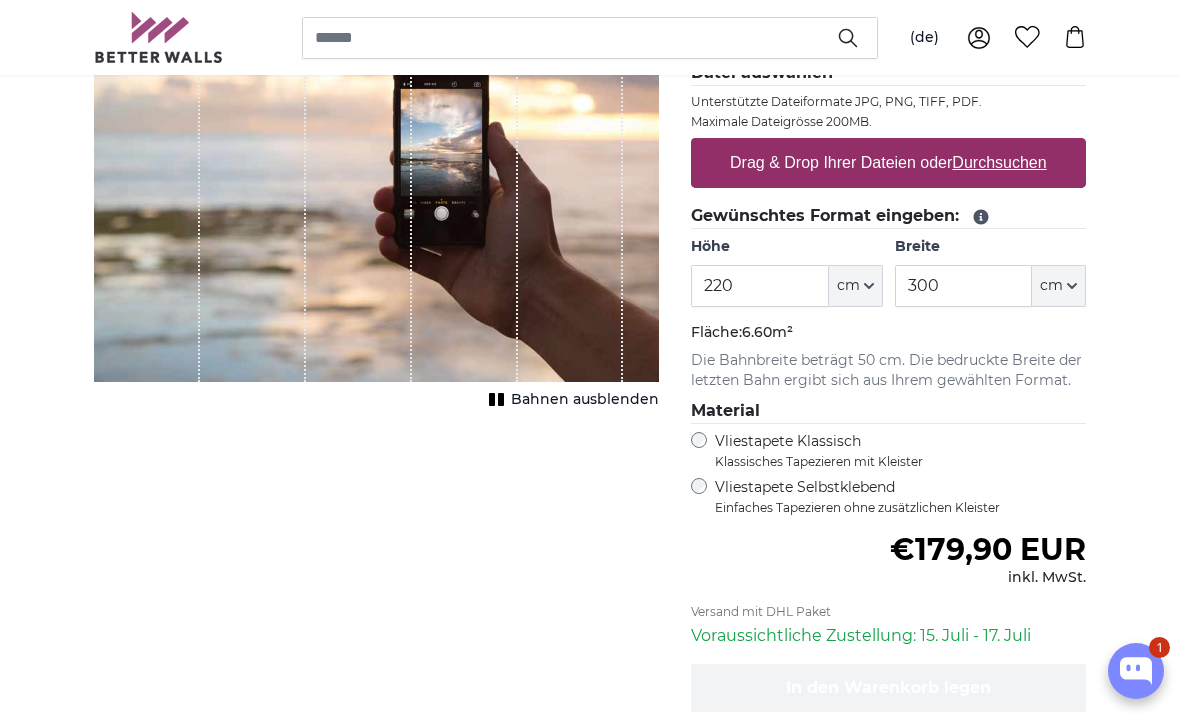 click on "Vliestapete Selbstklebend
Einfaches Tapezieren ohne zusätzlichen Kleister" at bounding box center [900, 497] 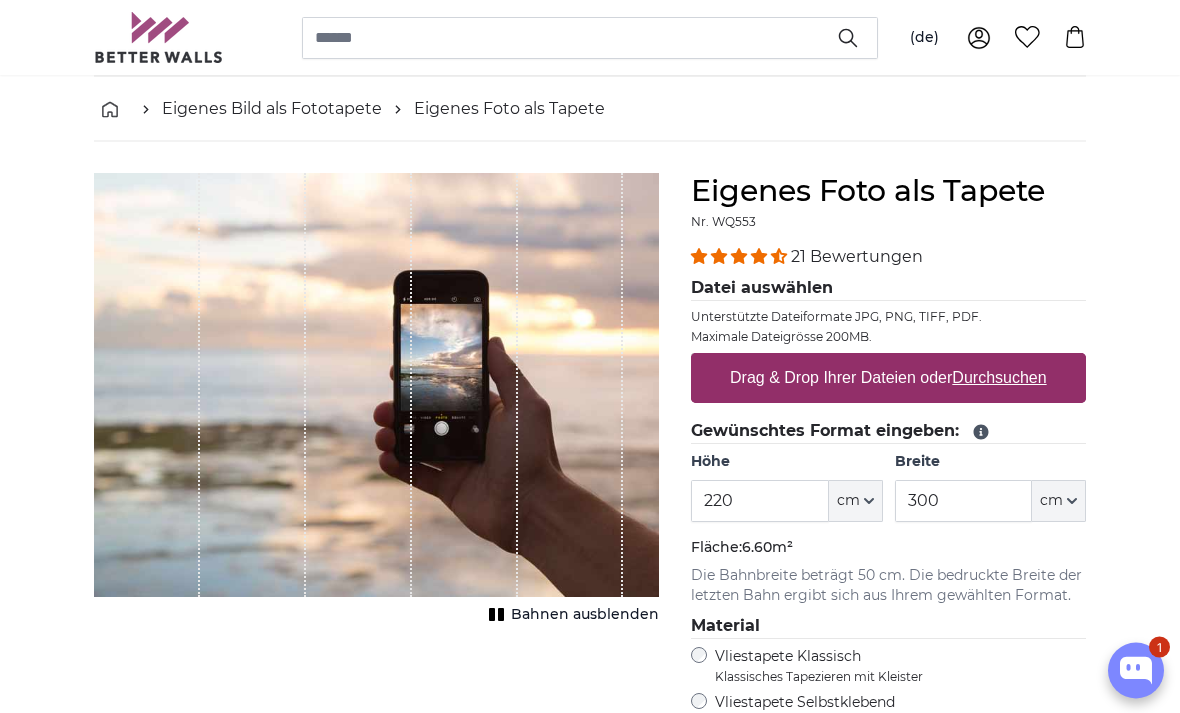 scroll, scrollTop: 87, scrollLeft: 0, axis: vertical 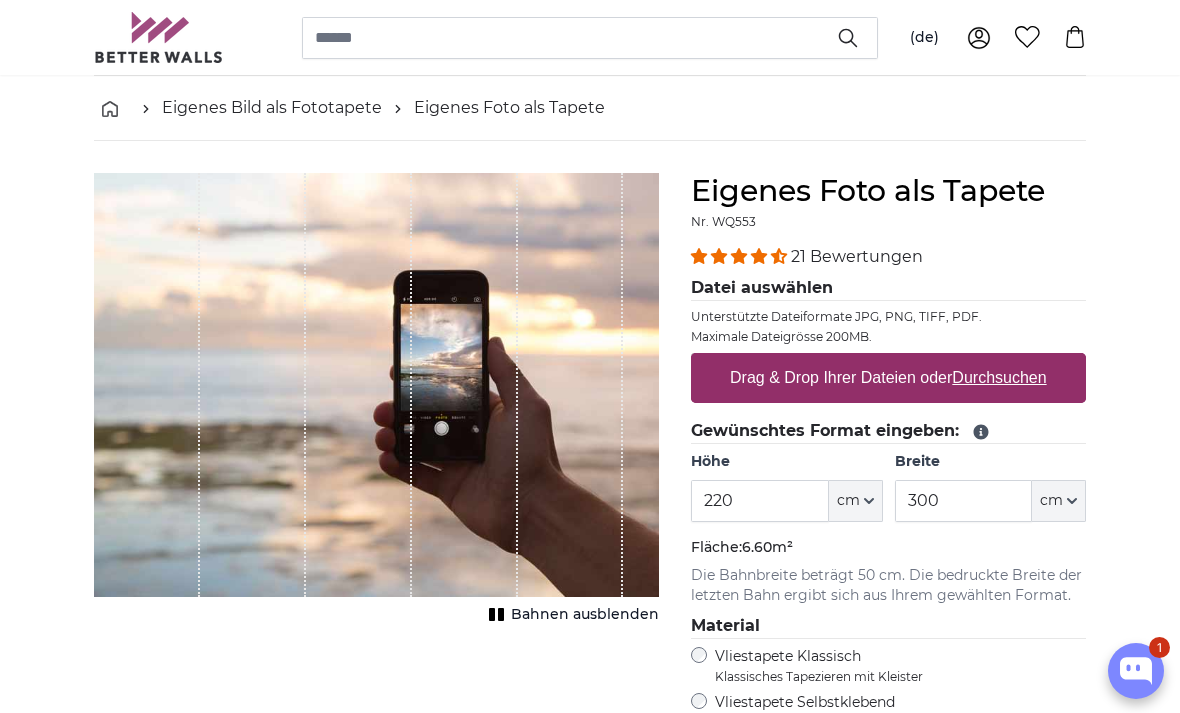 click on "Drag & Drop Ihrer Dateien oder  Durchsuchen" at bounding box center (888, 378) 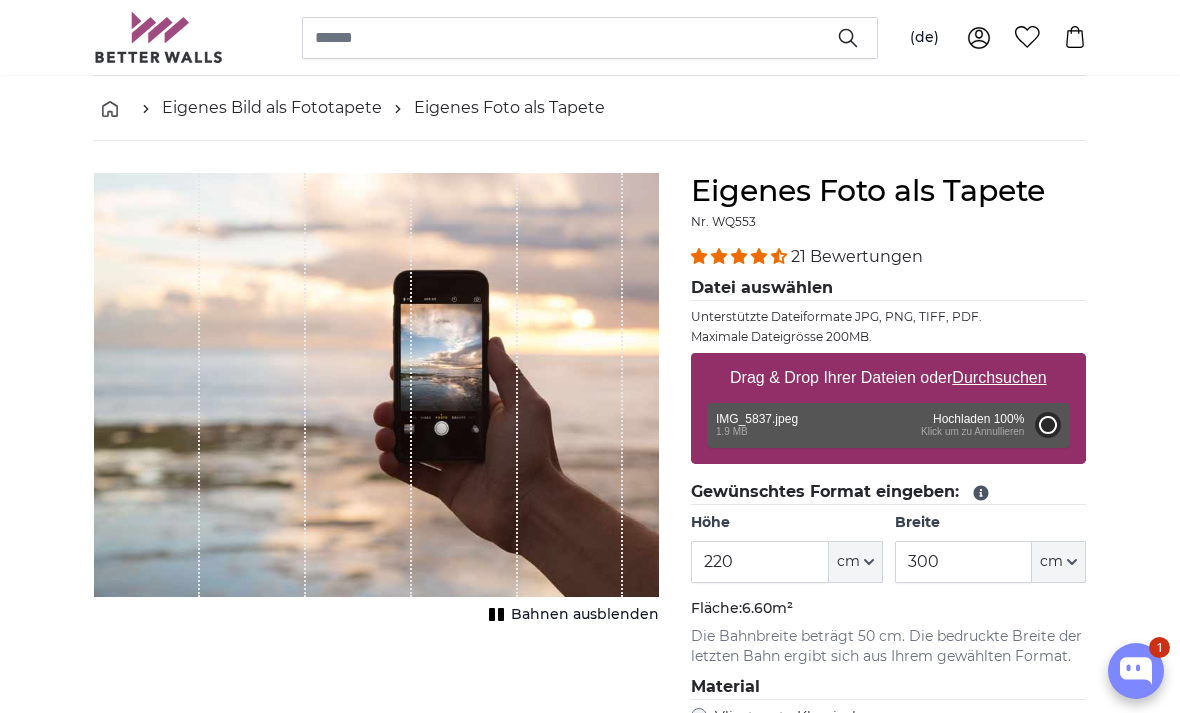 type on "200" 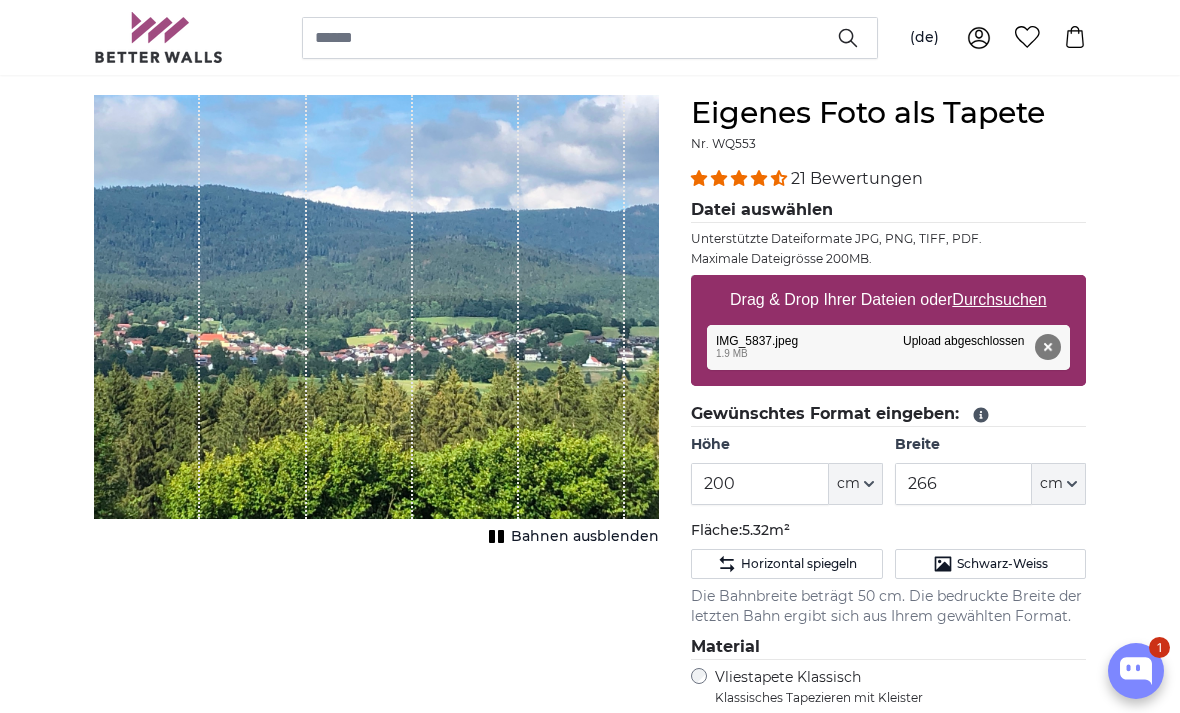 scroll, scrollTop: 0, scrollLeft: 0, axis: both 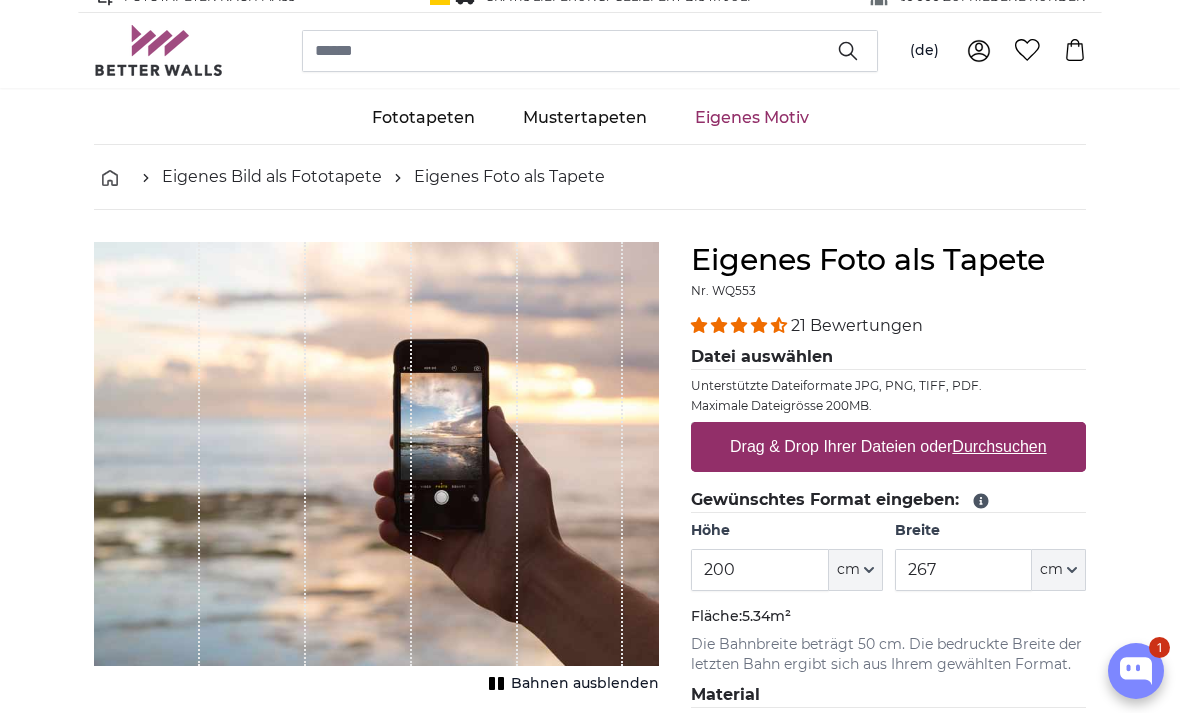 click on "200" at bounding box center (759, 570) 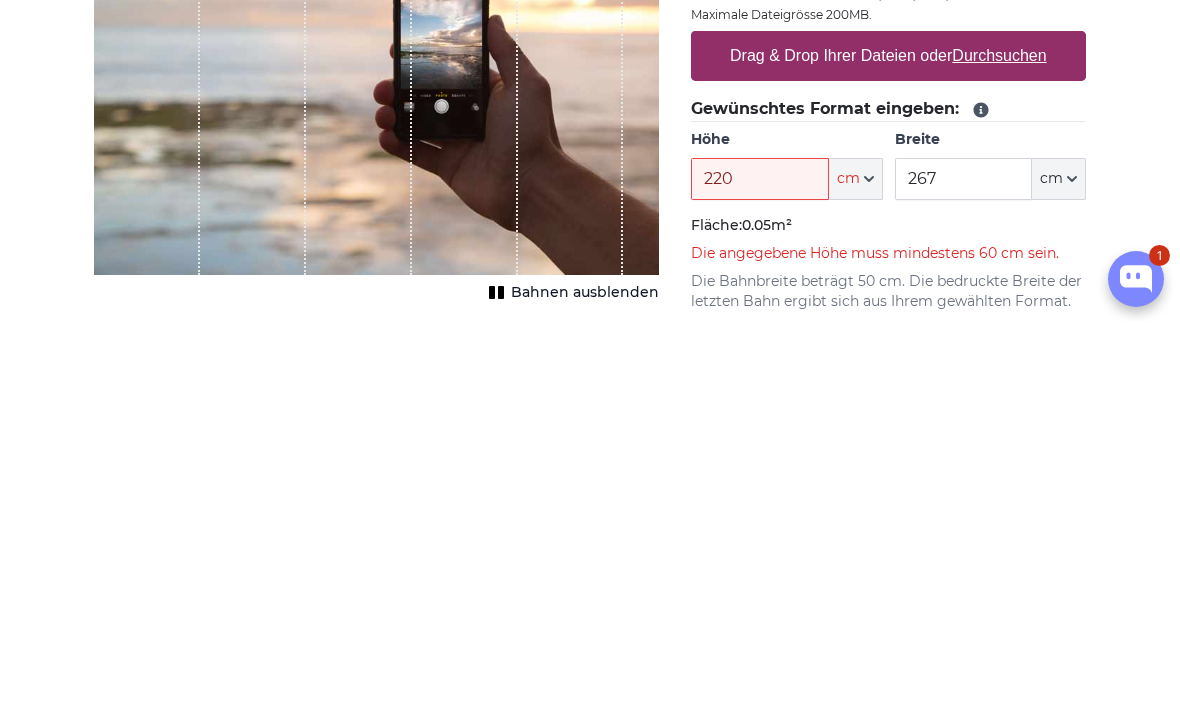 type on "220" 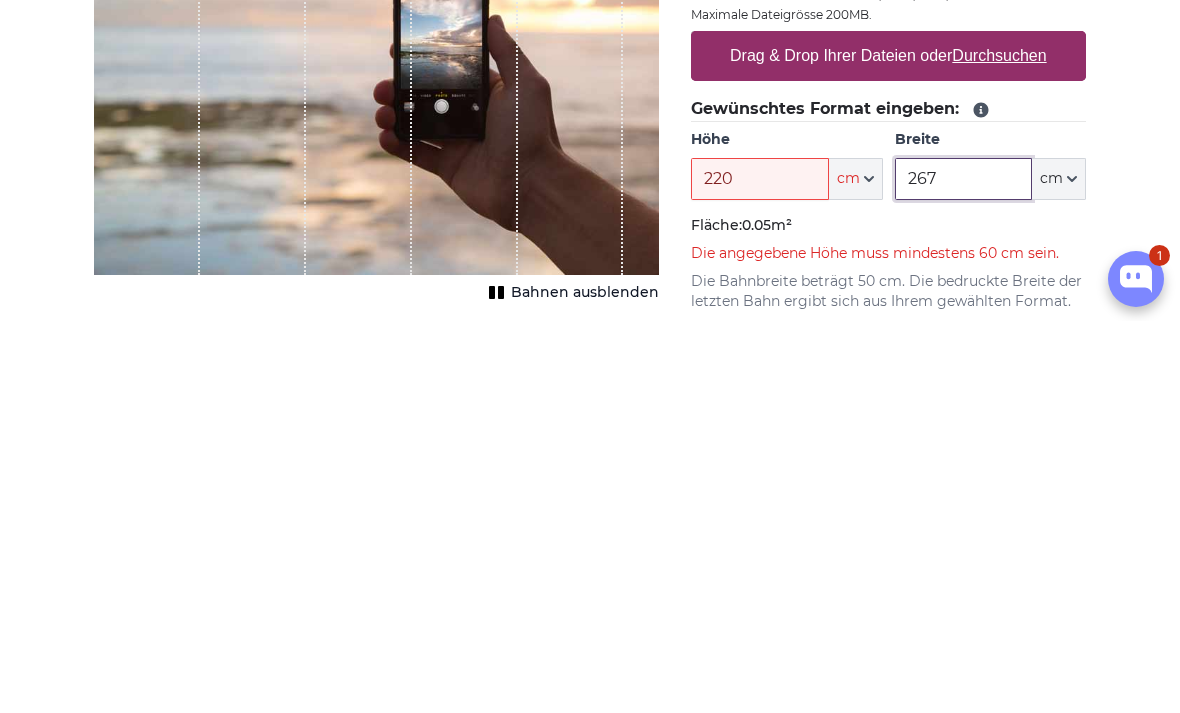 click on "267" at bounding box center [963, 571] 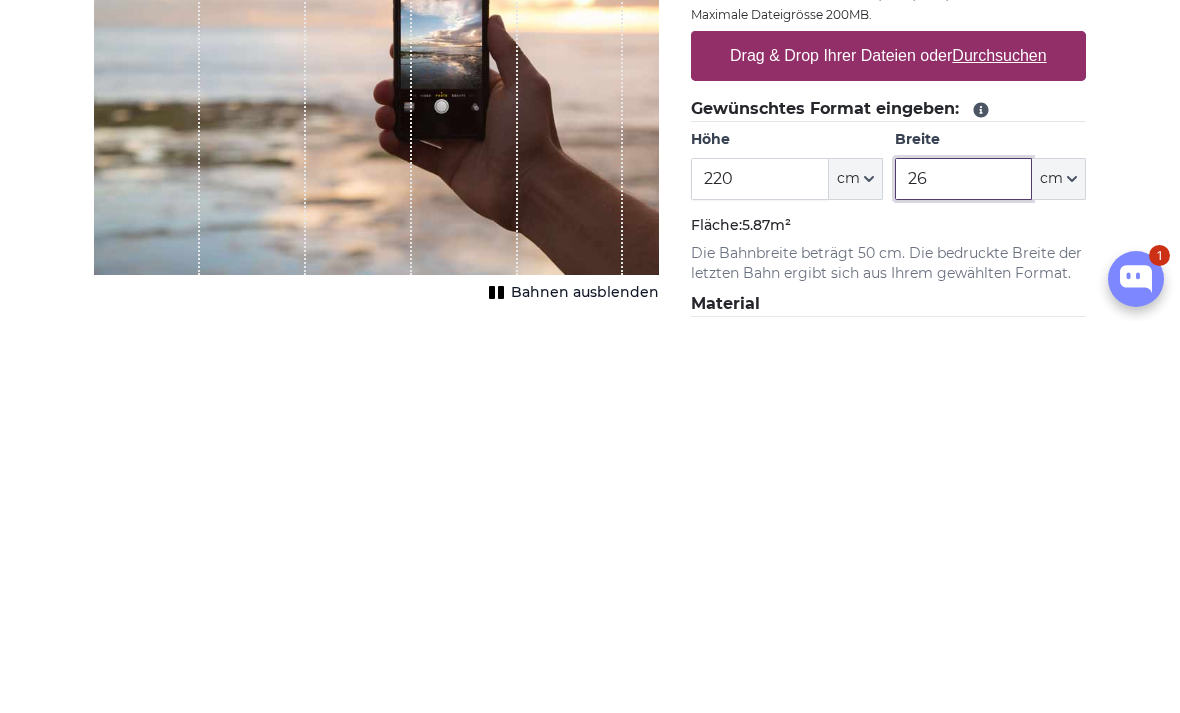 type on "2" 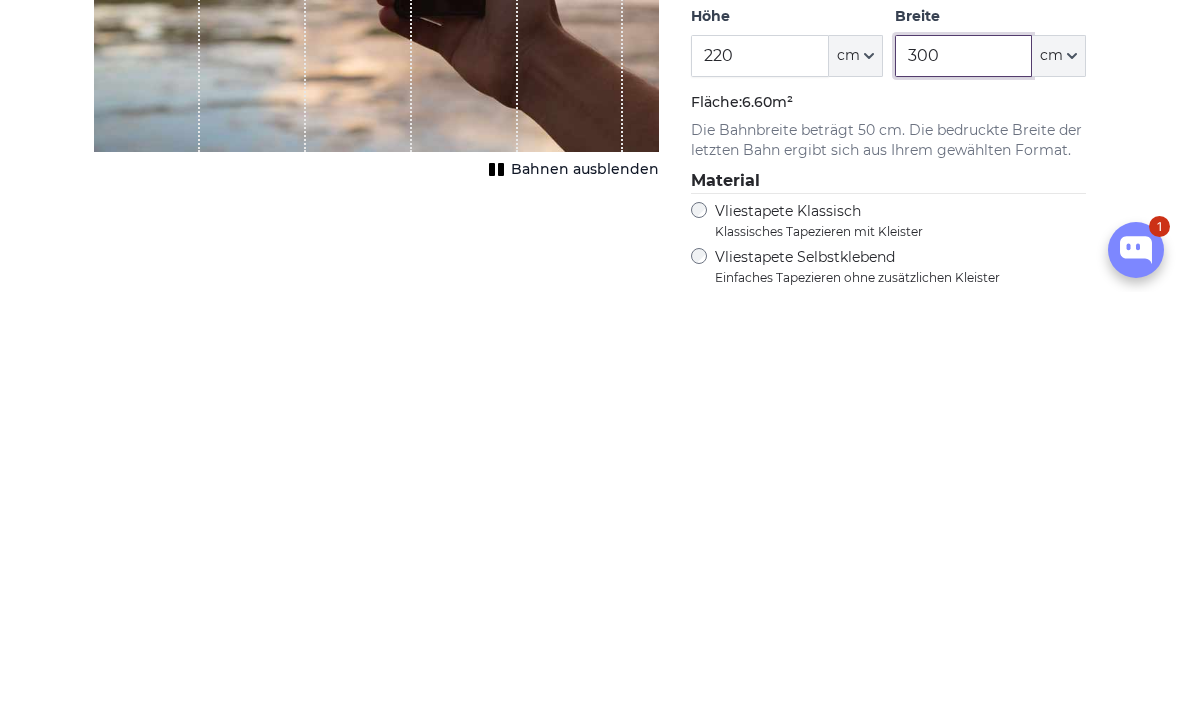type on "300" 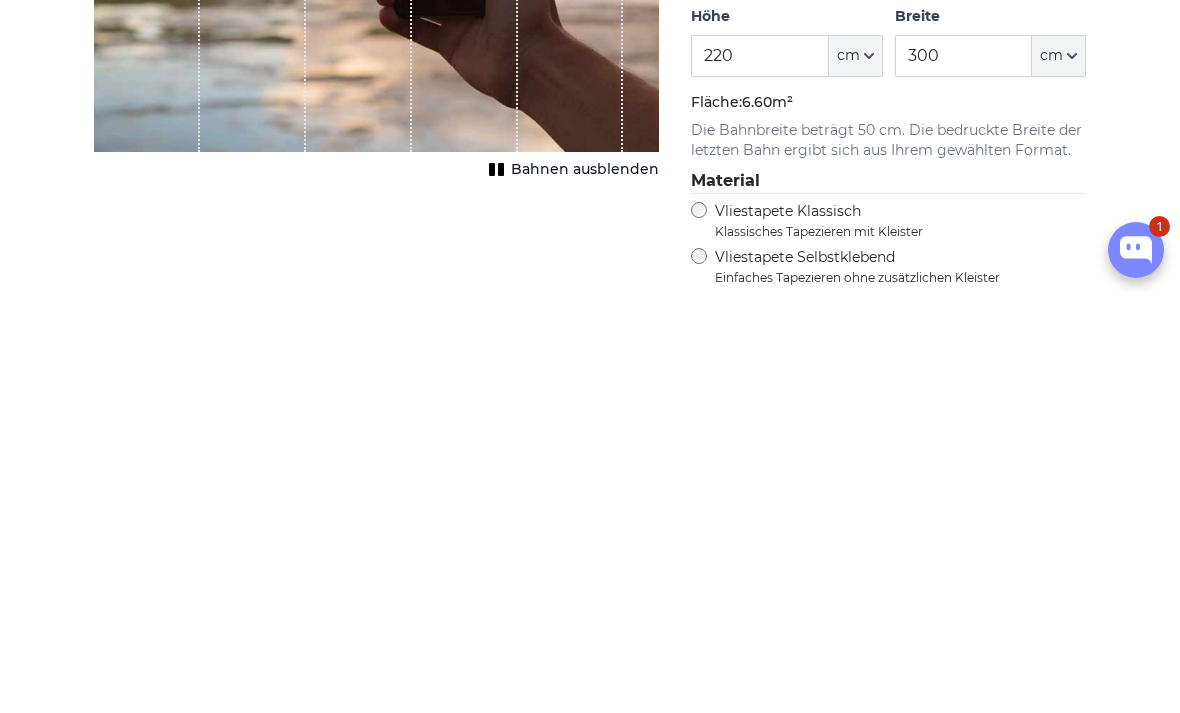 click on "Vliestapete Selbstklebend
Einfaches Tapezieren ohne zusätzlichen Kleister" at bounding box center (900, 688) 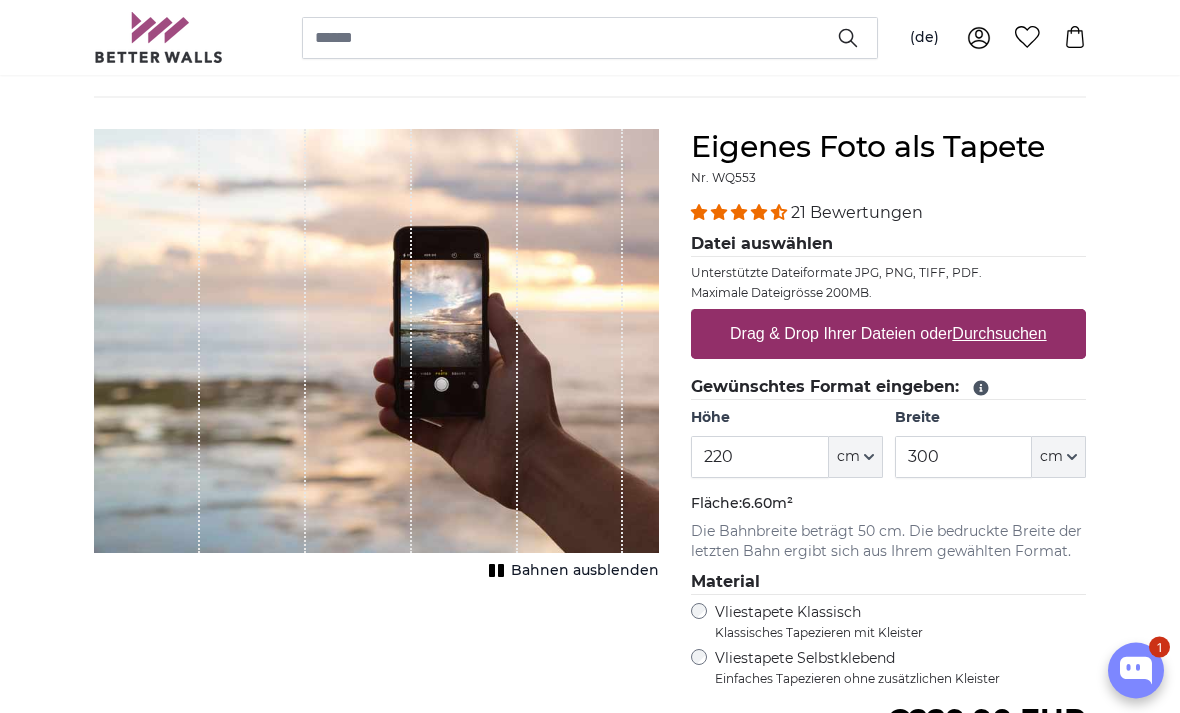 scroll, scrollTop: 131, scrollLeft: 0, axis: vertical 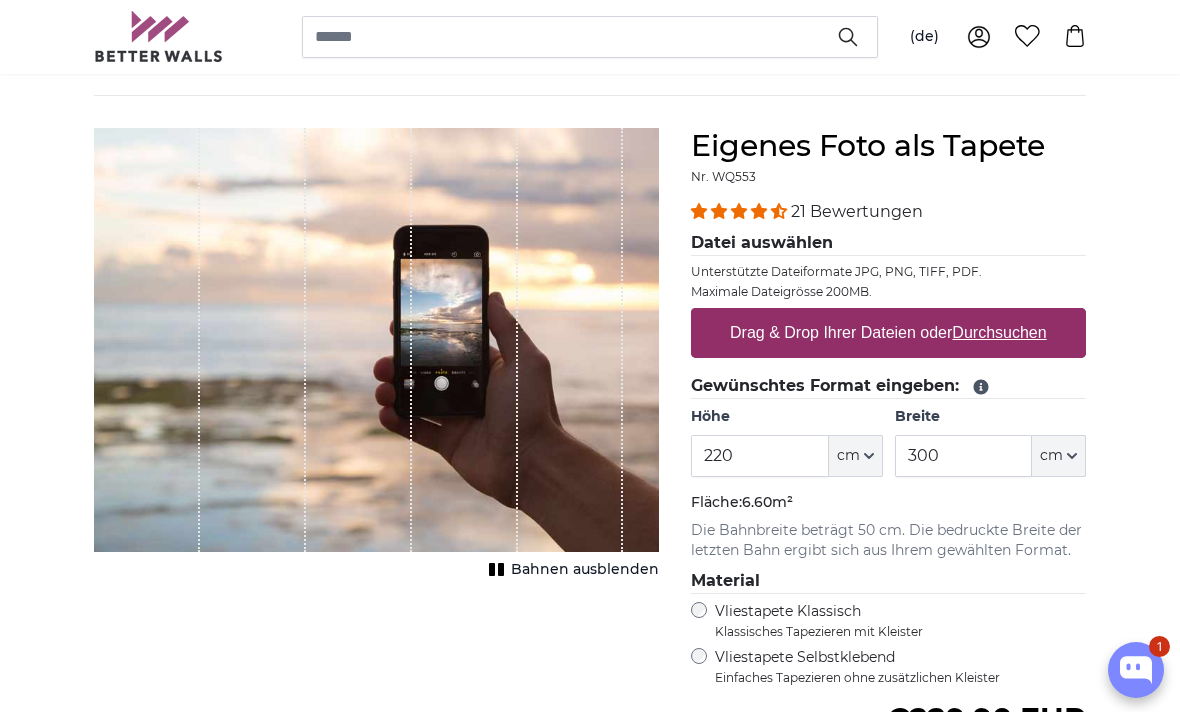 click on "Drag & Drop Ihrer Dateien oder  Durchsuchen" at bounding box center [888, 334] 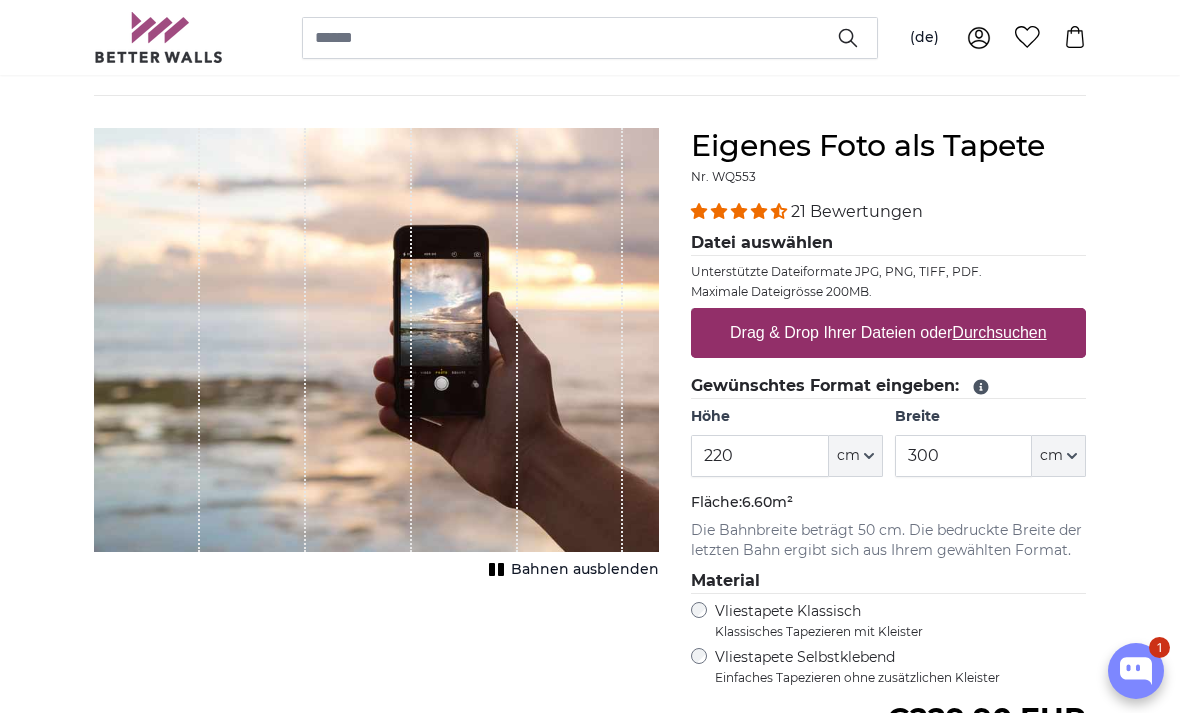 type on "**********" 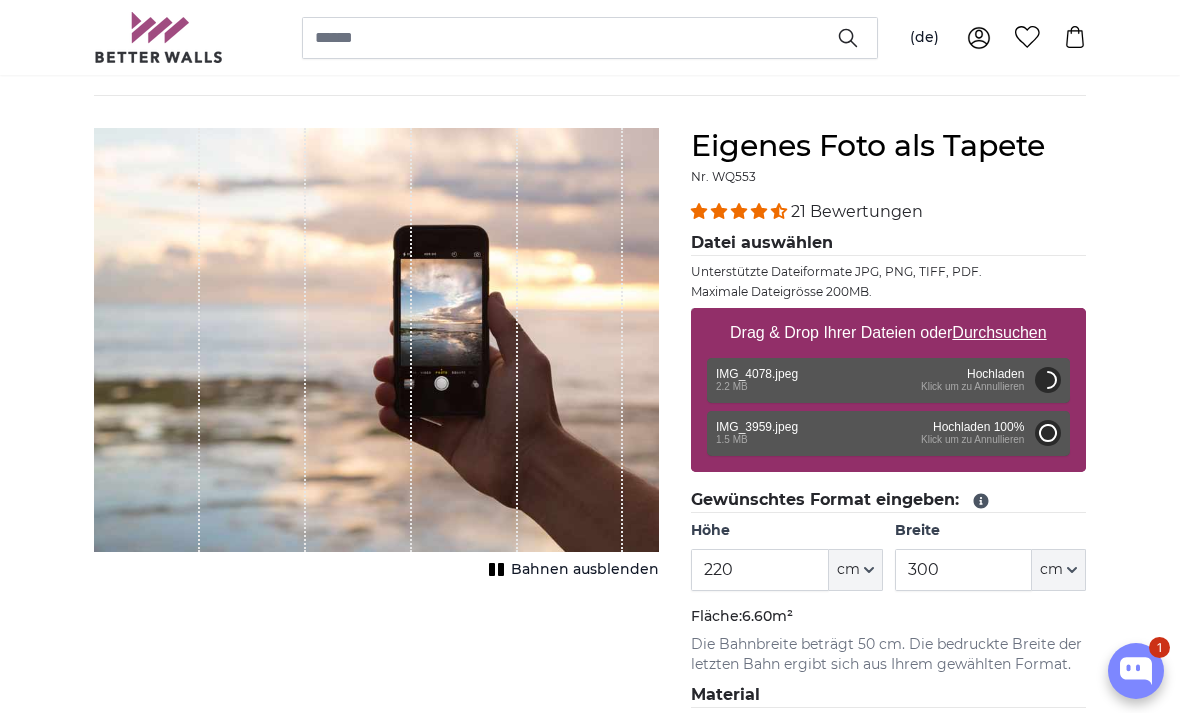 type on "200" 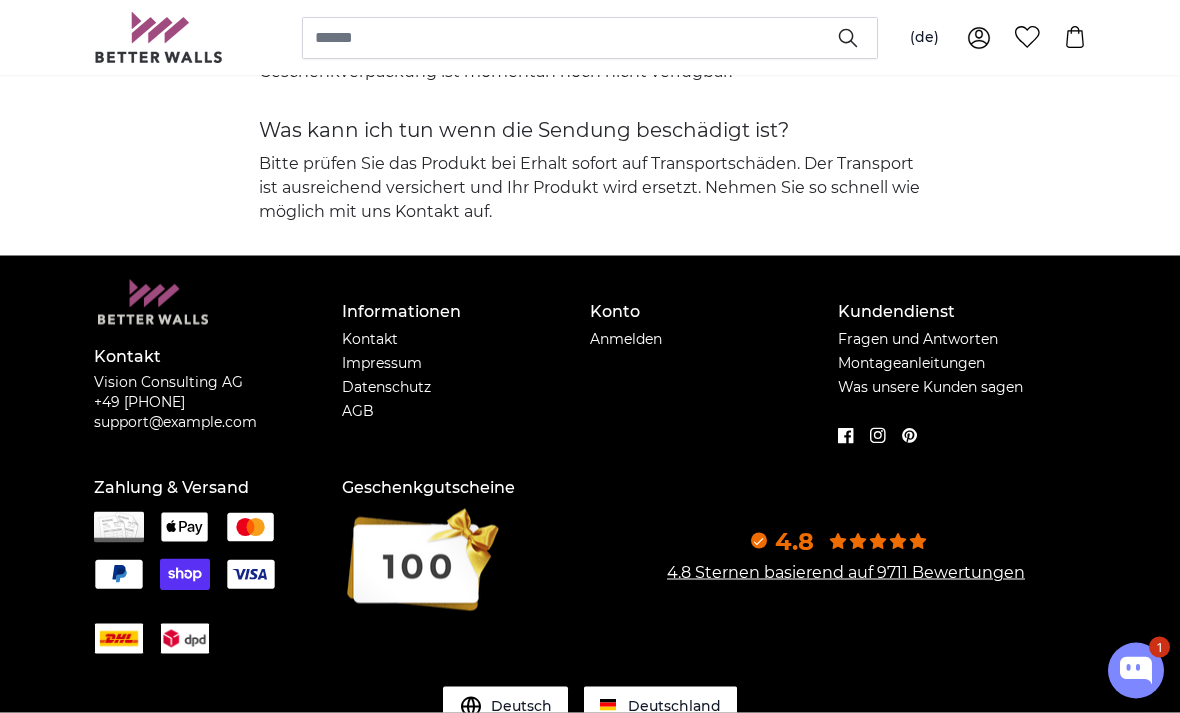 scroll, scrollTop: 5261, scrollLeft: 0, axis: vertical 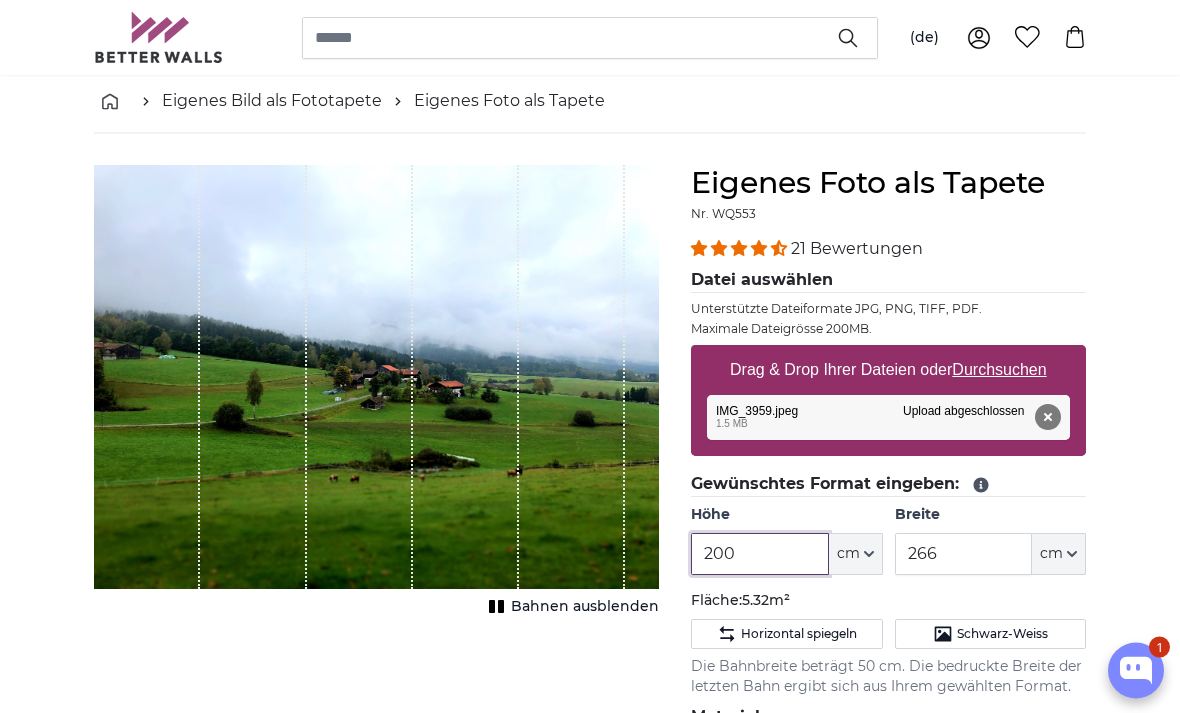 click on "200" at bounding box center (759, 555) 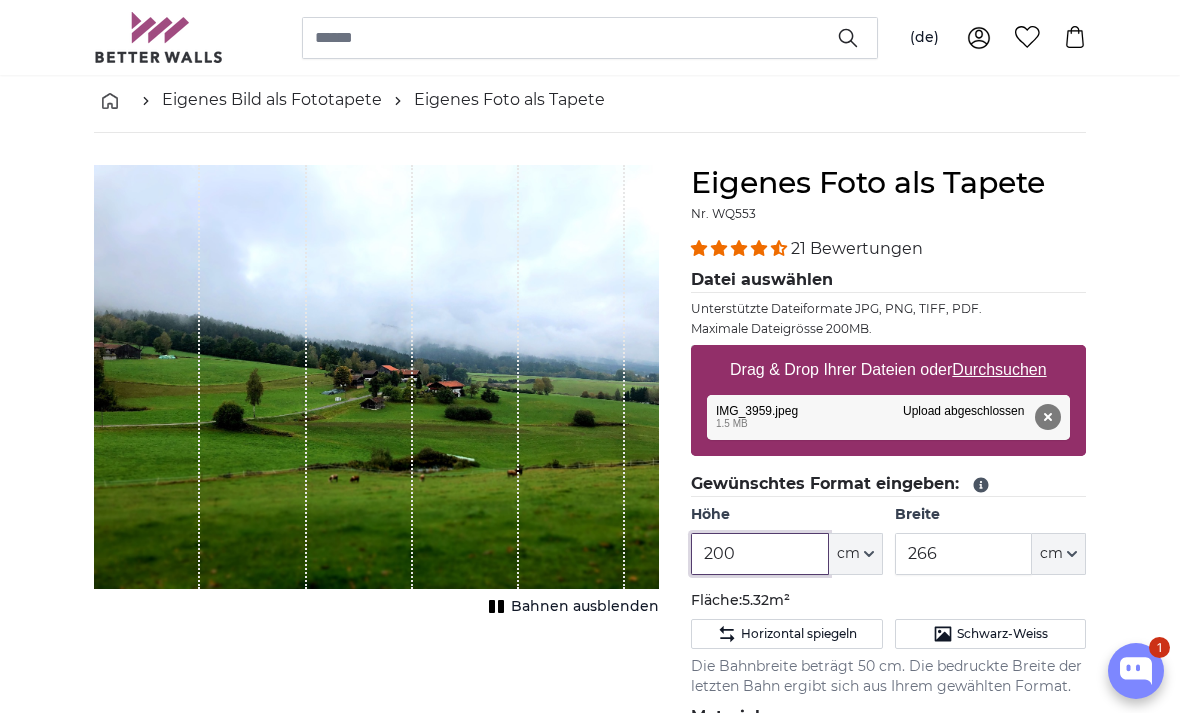 scroll, scrollTop: 94, scrollLeft: 0, axis: vertical 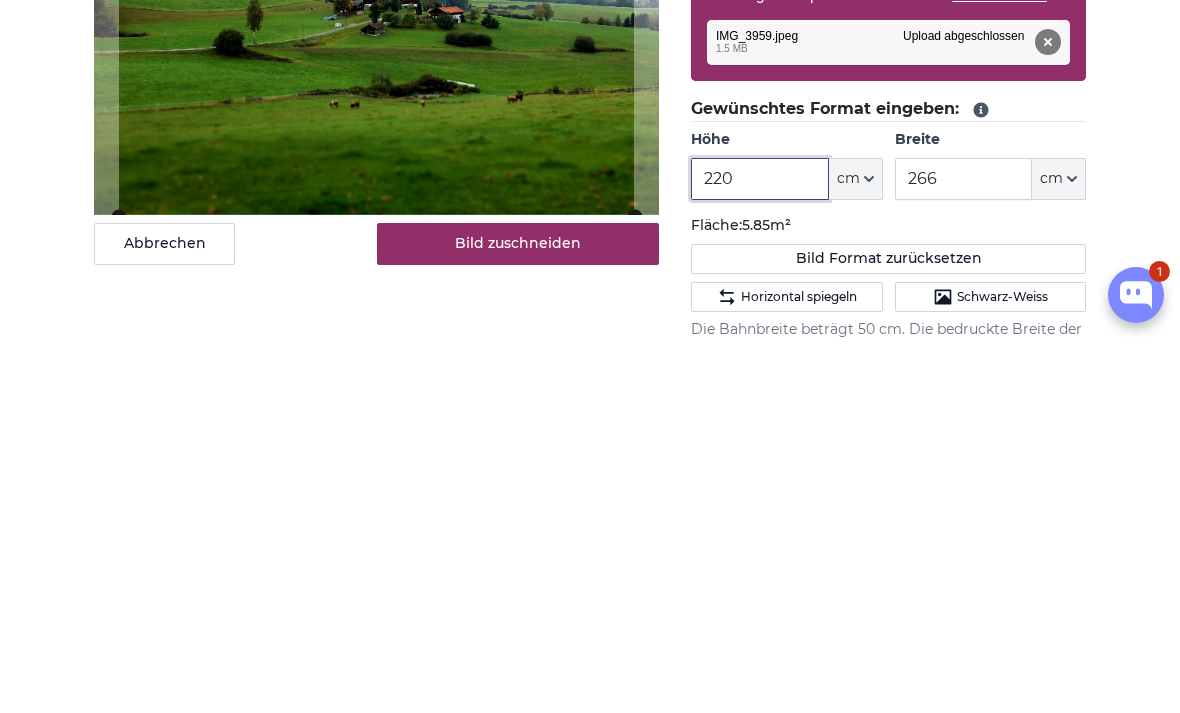 type on "220" 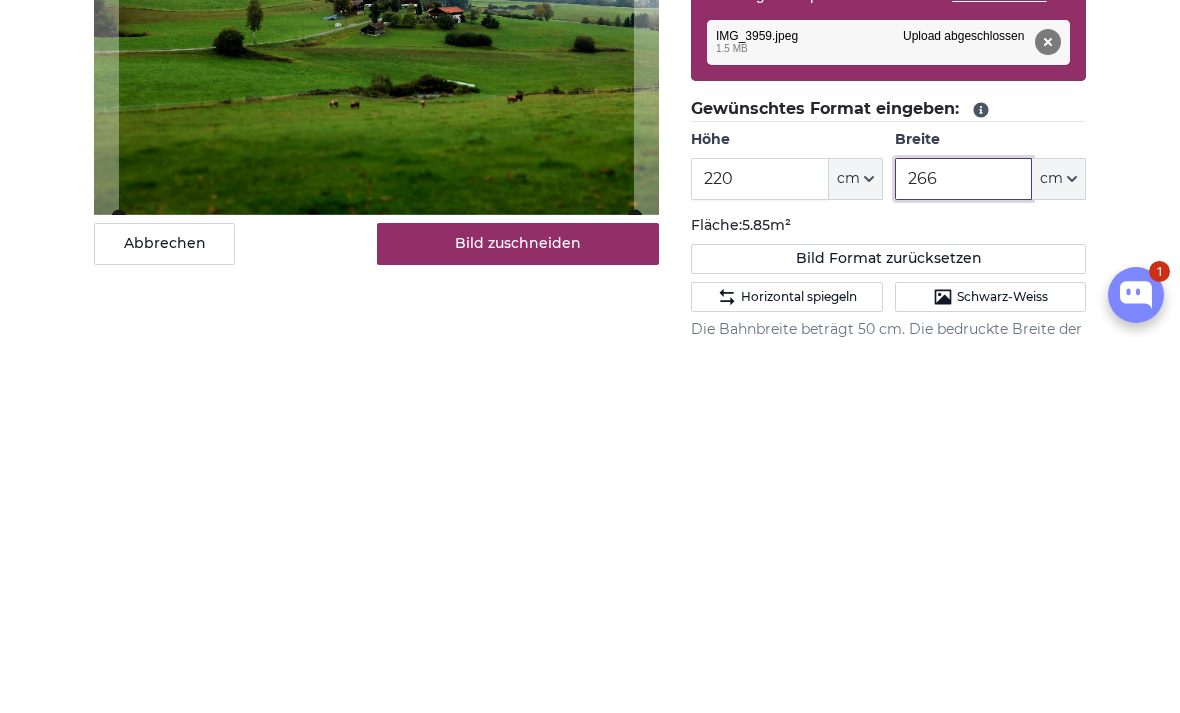 click on "266" at bounding box center (963, 555) 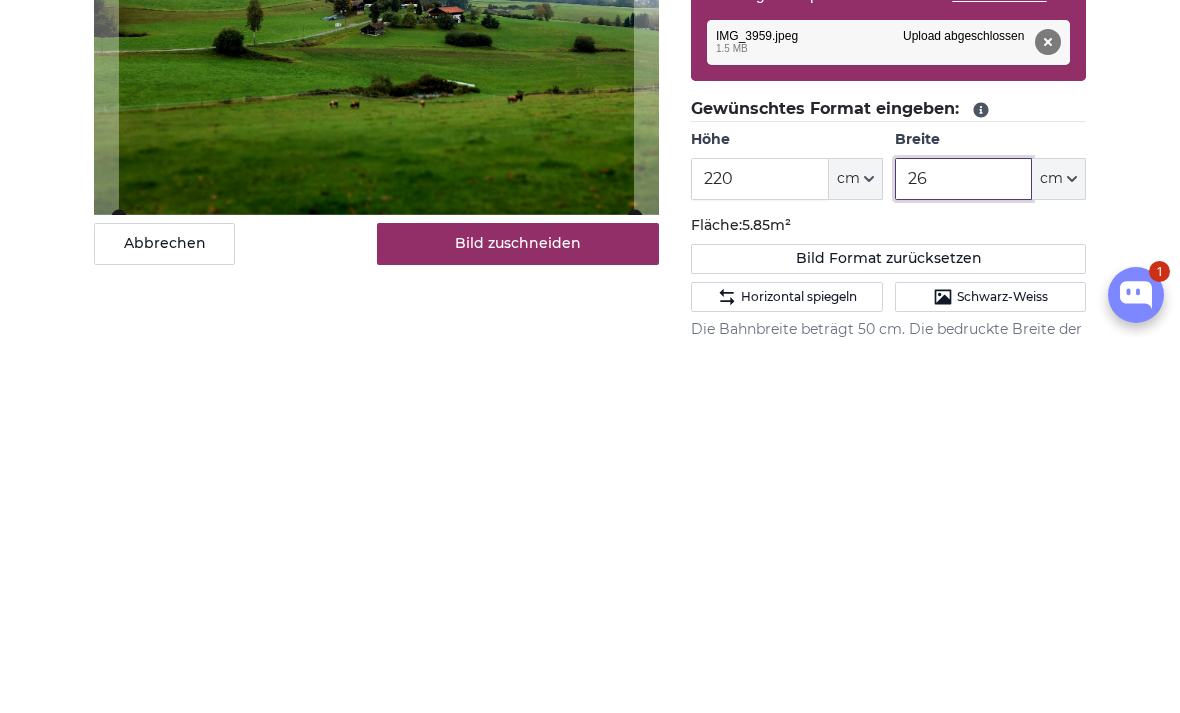 type on "2" 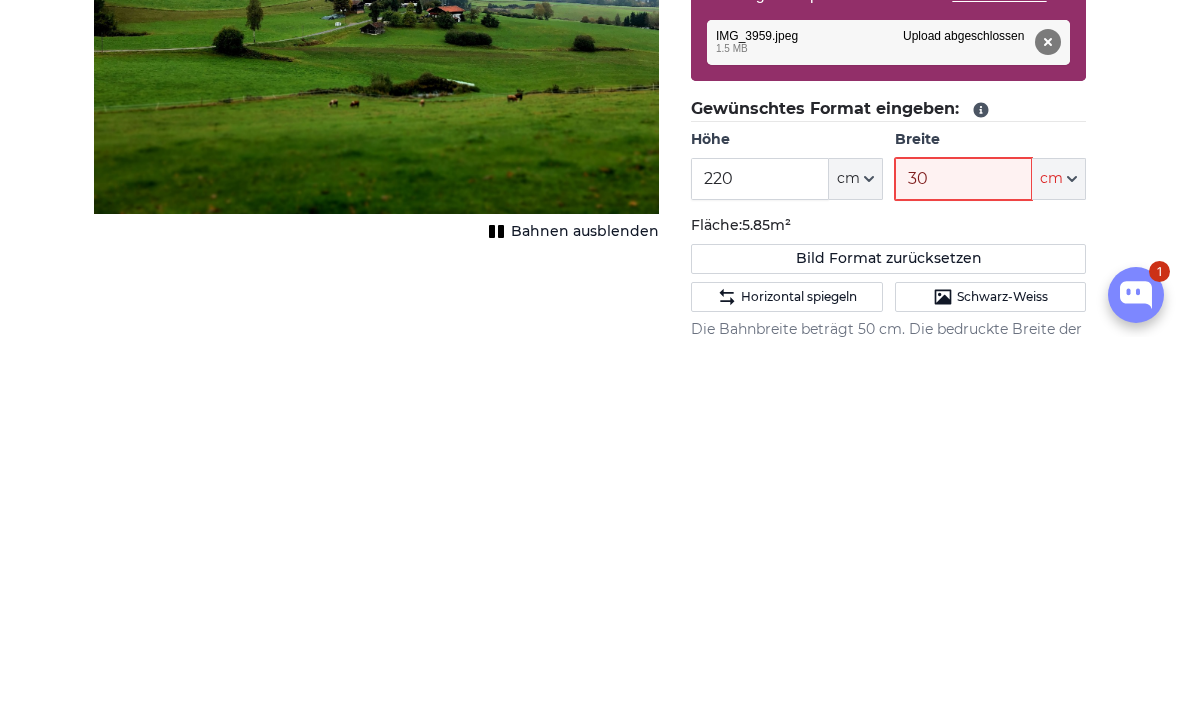 type on "300" 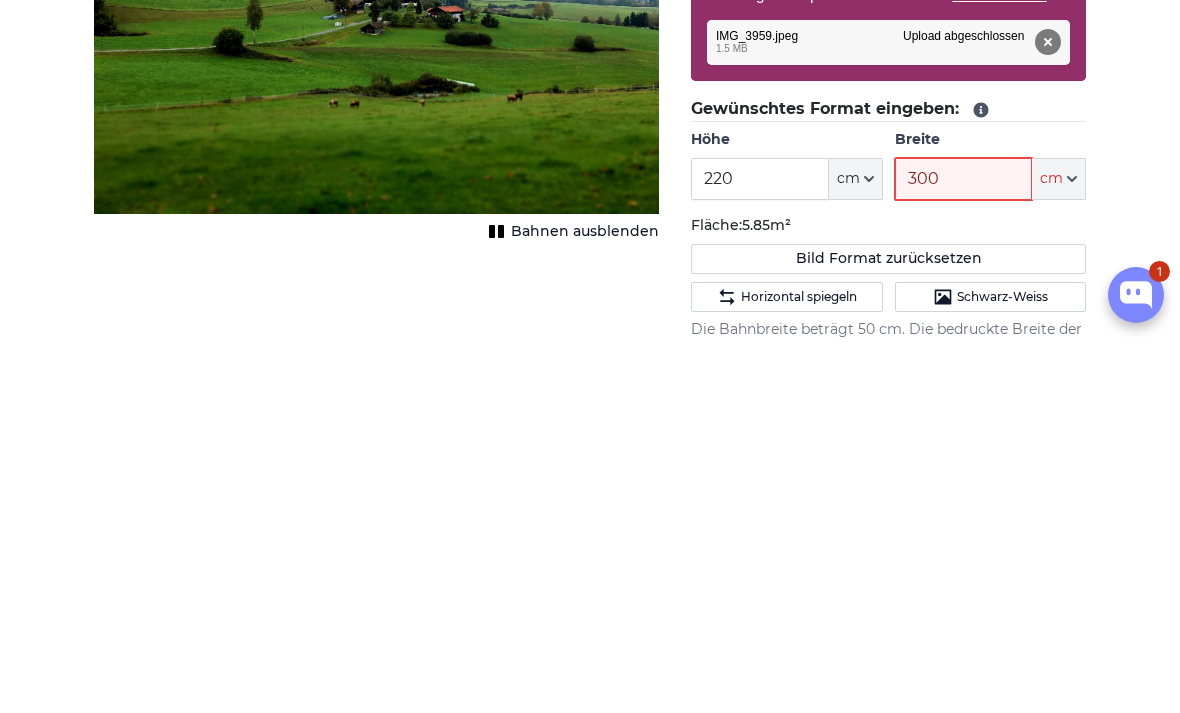 type 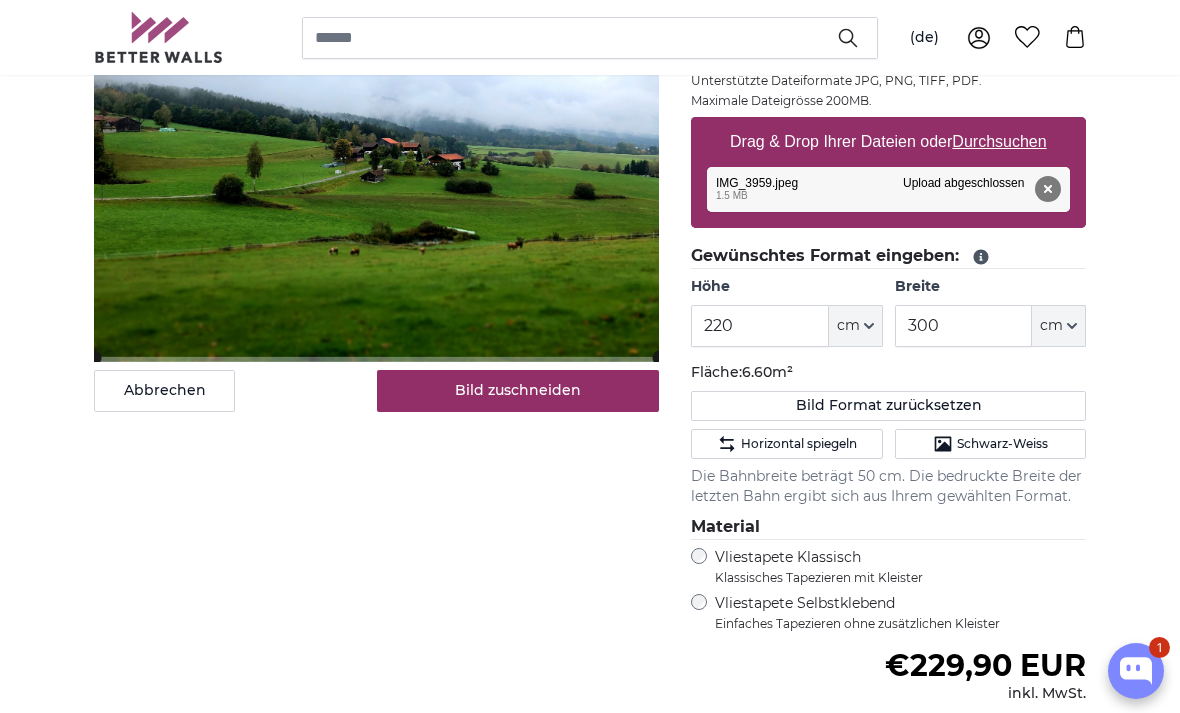 scroll, scrollTop: 321, scrollLeft: 0, axis: vertical 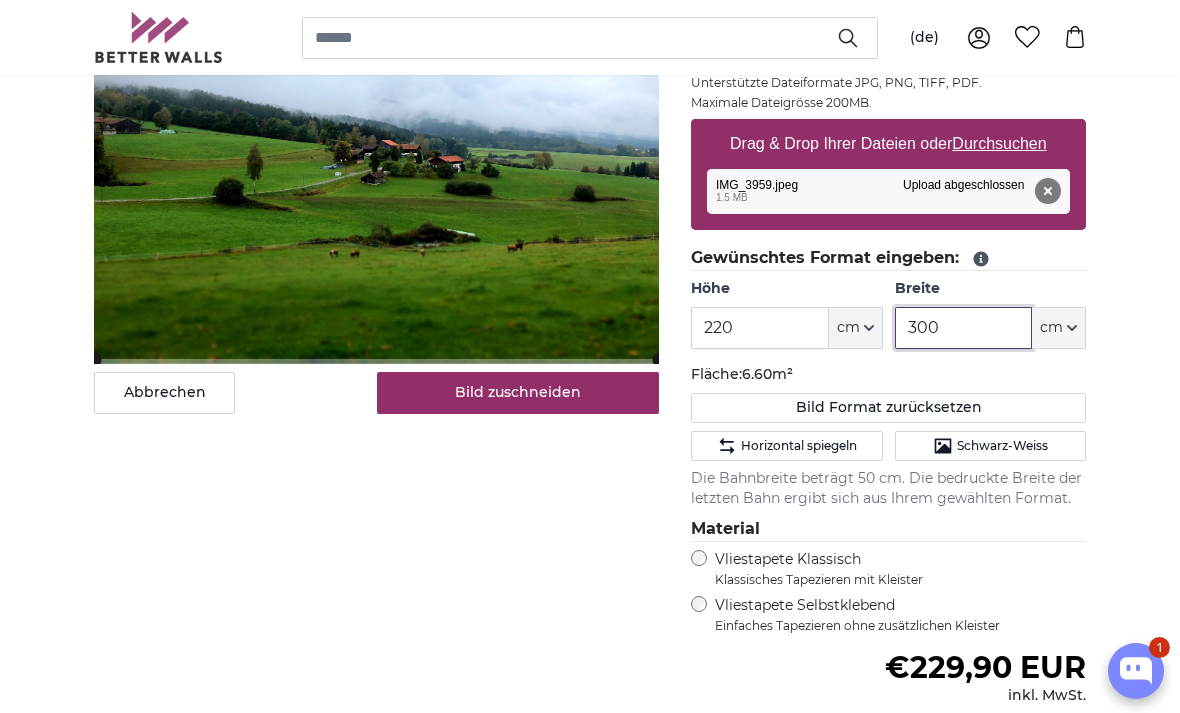 type on "300" 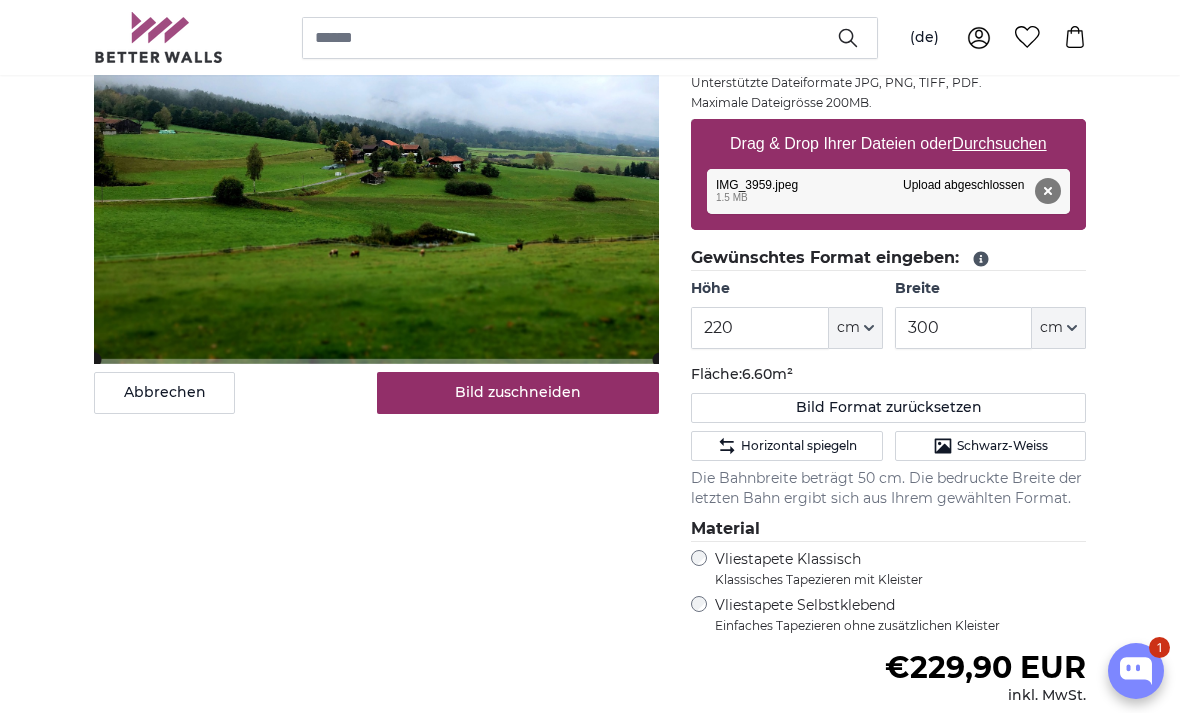 click on "Entfernen" at bounding box center (1048, 191) 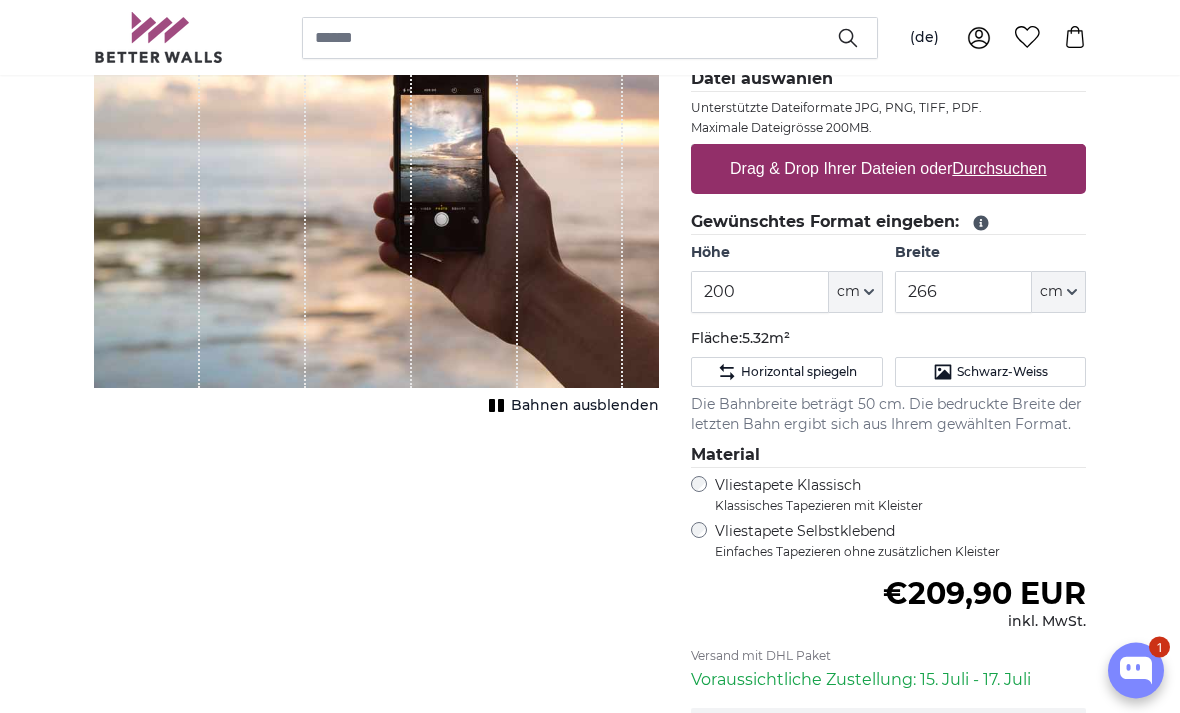 scroll, scrollTop: 247, scrollLeft: 0, axis: vertical 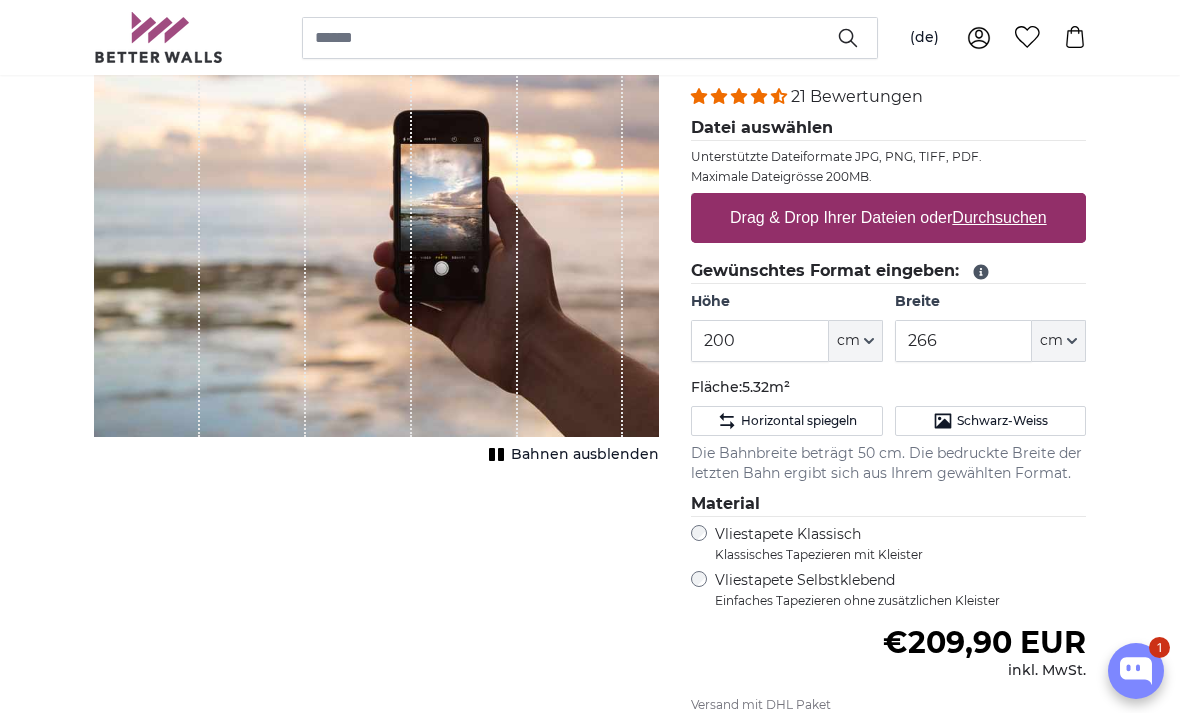 click on "Durchsuchen" at bounding box center (1000, 217) 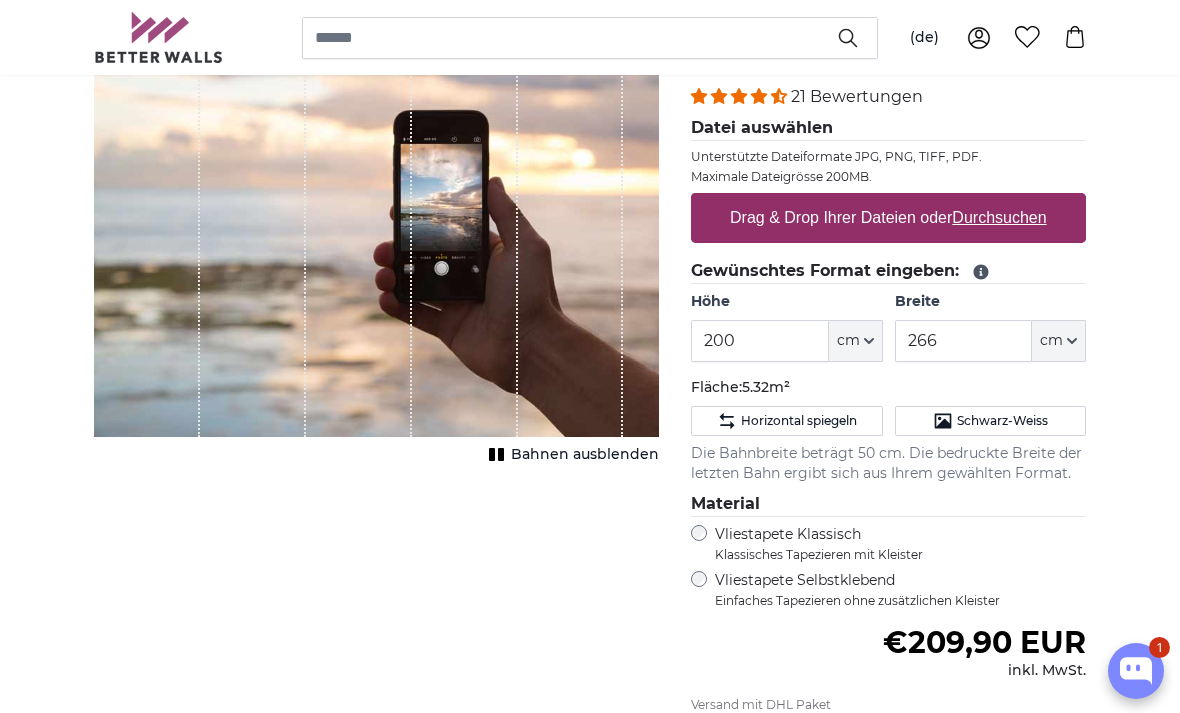 click on "Durchsuchen" at bounding box center (1000, 217) 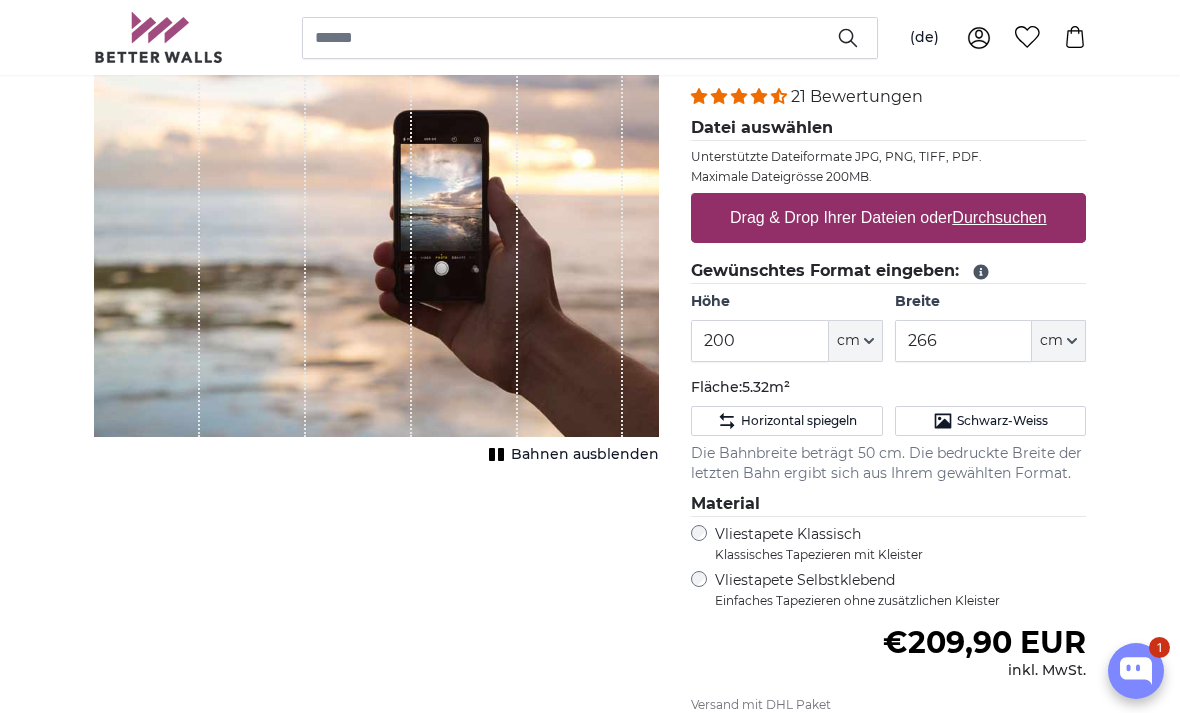 type on "**********" 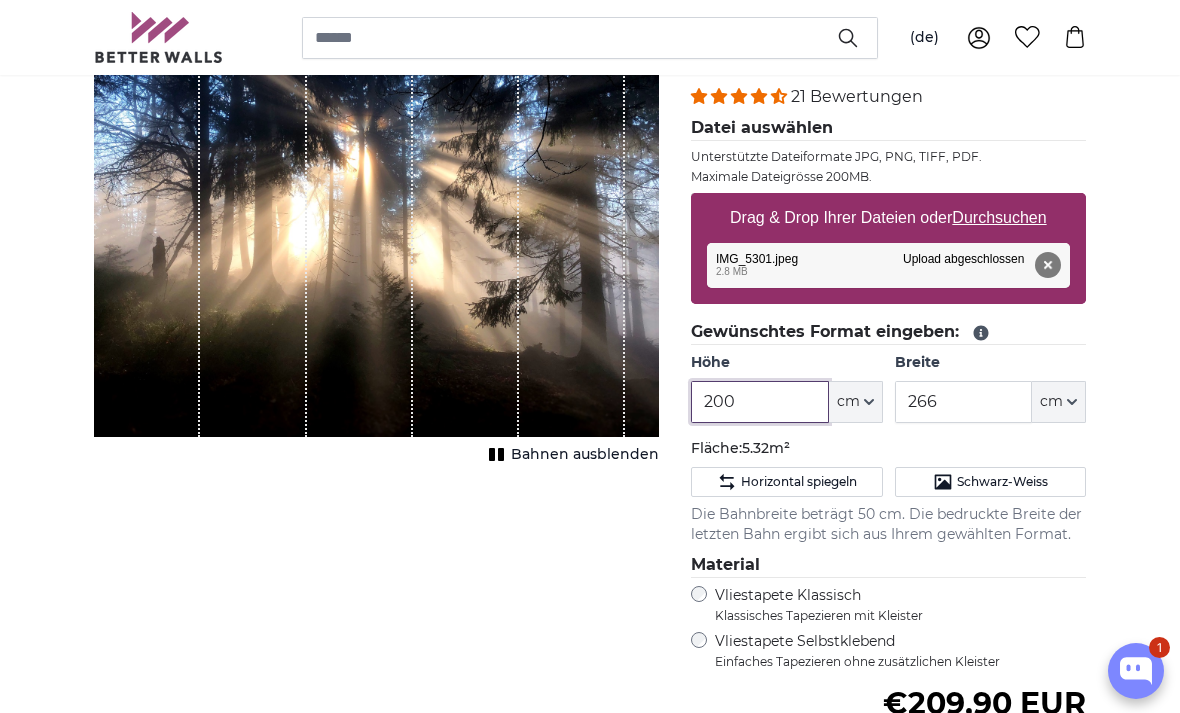 click on "200" at bounding box center [759, 402] 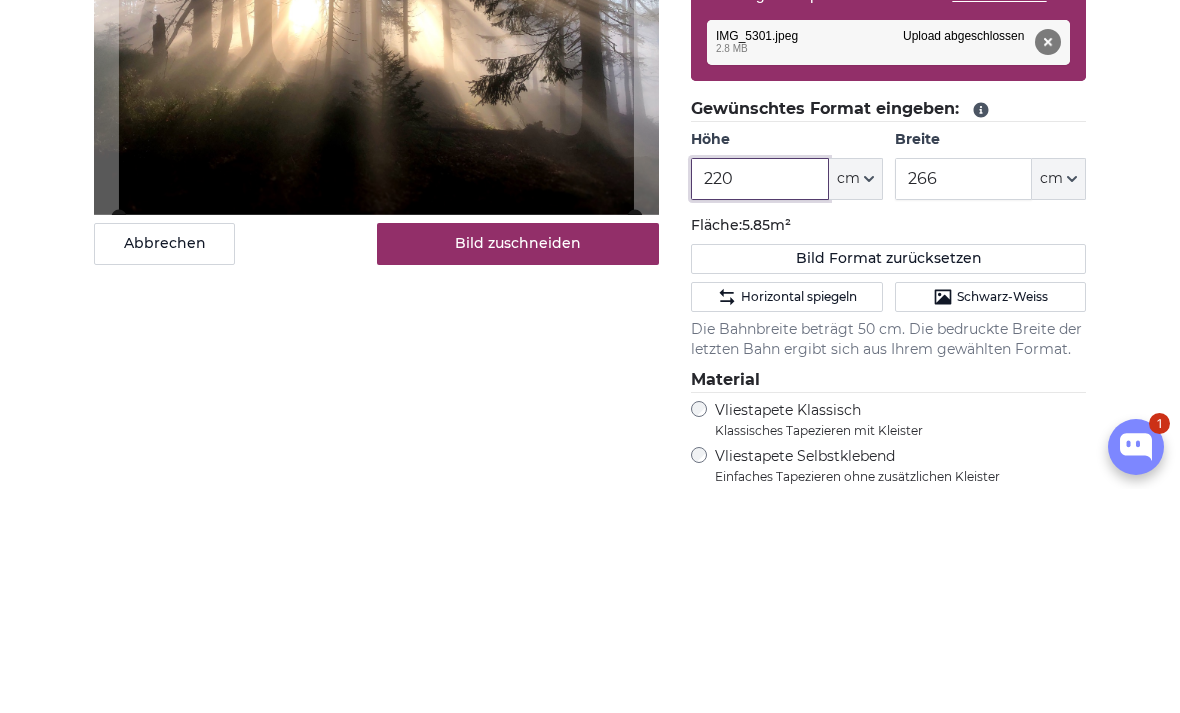 type on "220" 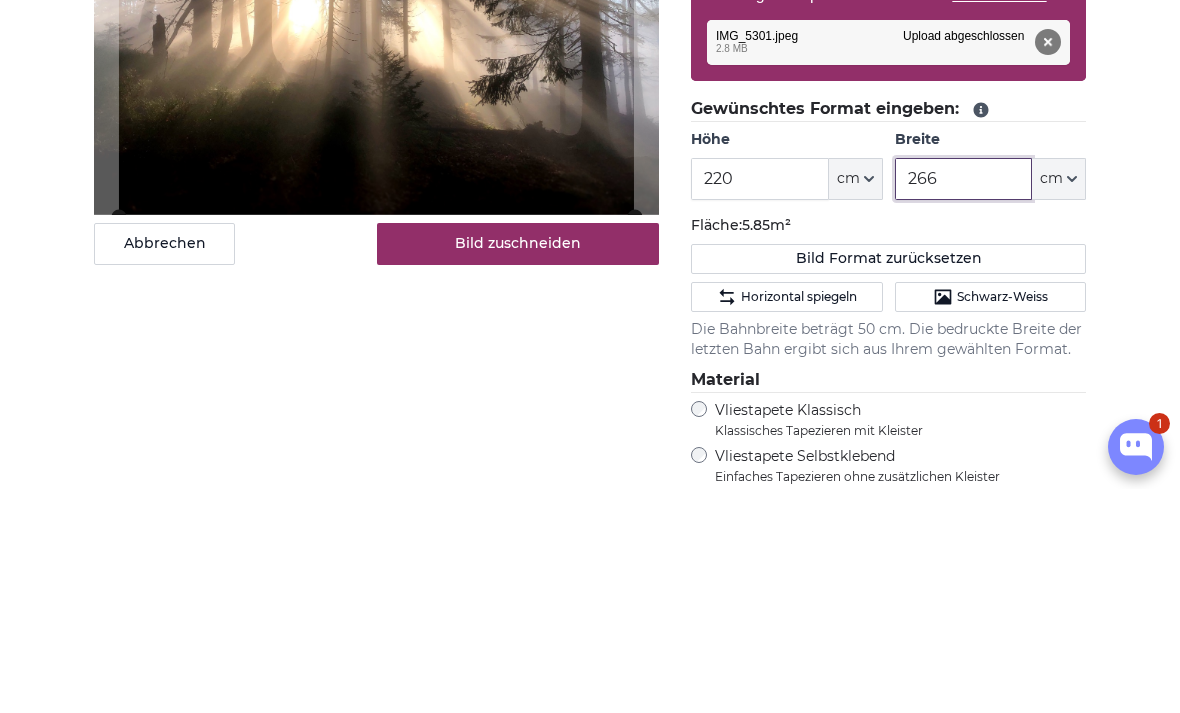 click on "266" at bounding box center [963, 403] 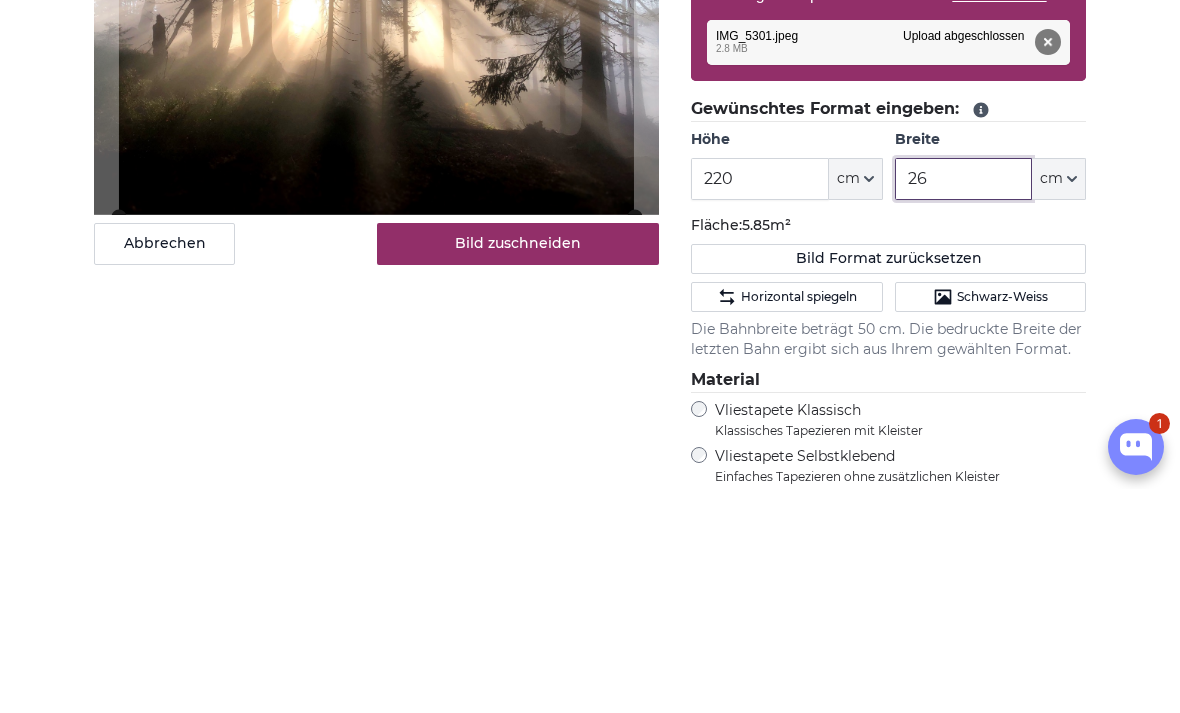 type on "2" 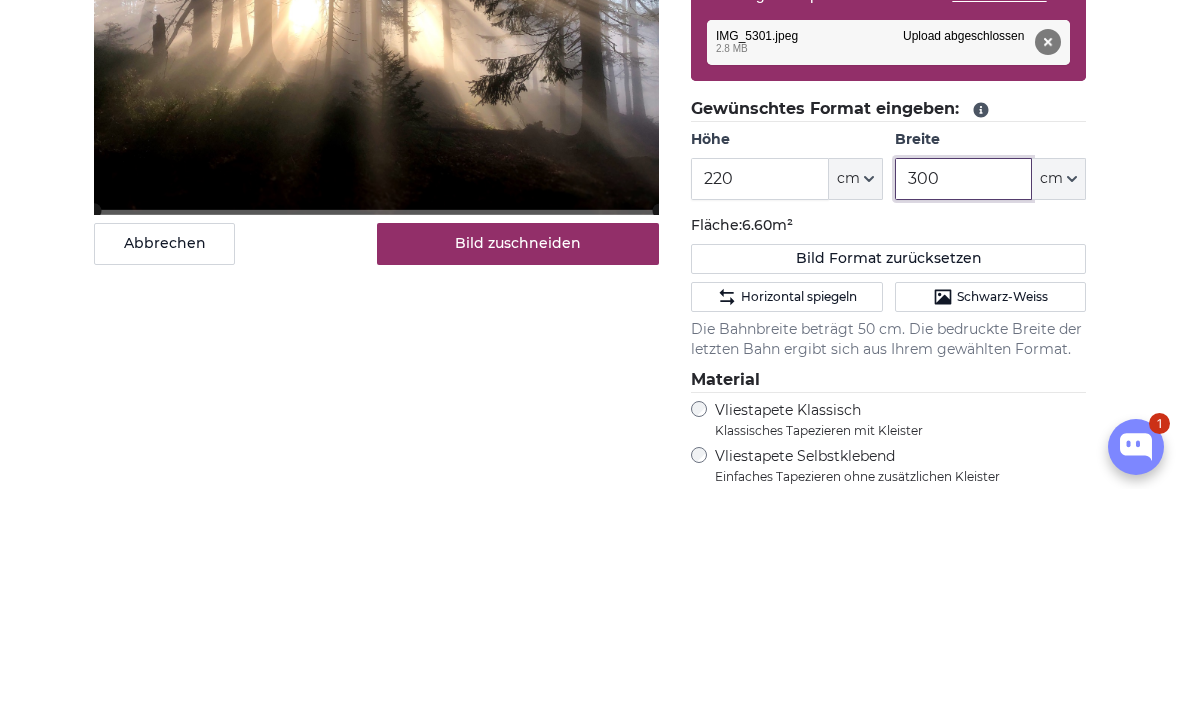 type on "300" 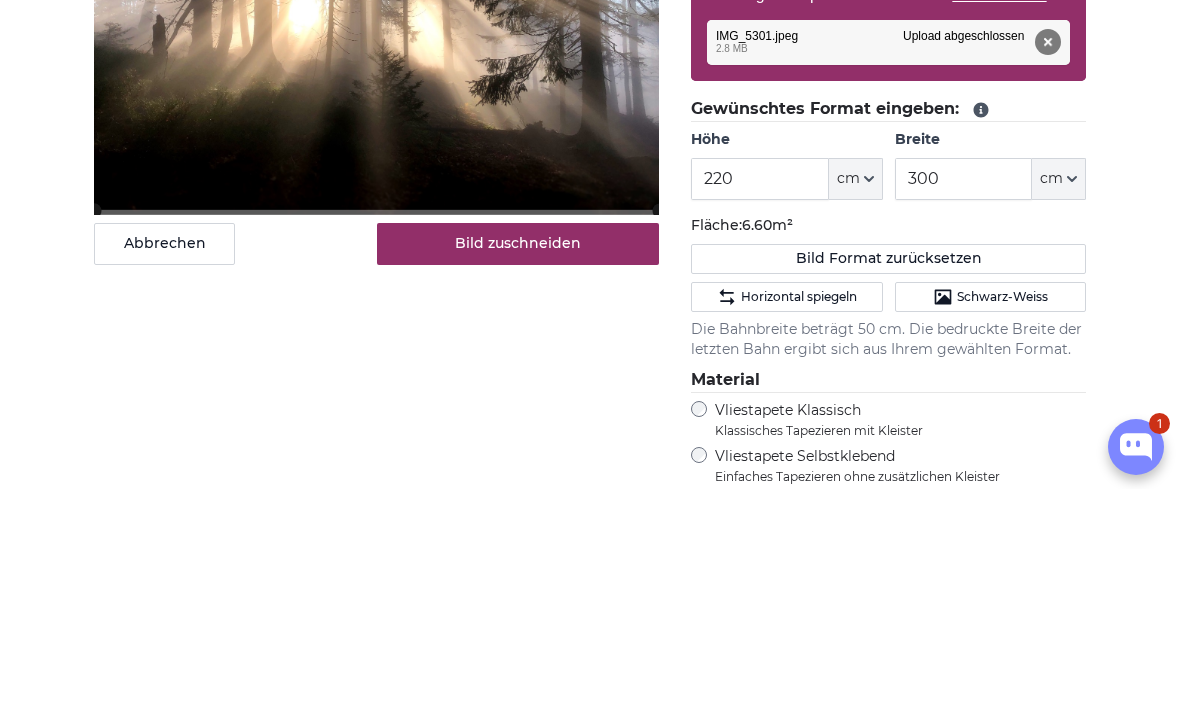 click on "Eigenes Bild als Fototapete
Eigenes Foto als Tapete
Eigenes Foto als Tapete
Abbrechen
Bild zuschneiden" at bounding box center (590, 2613) 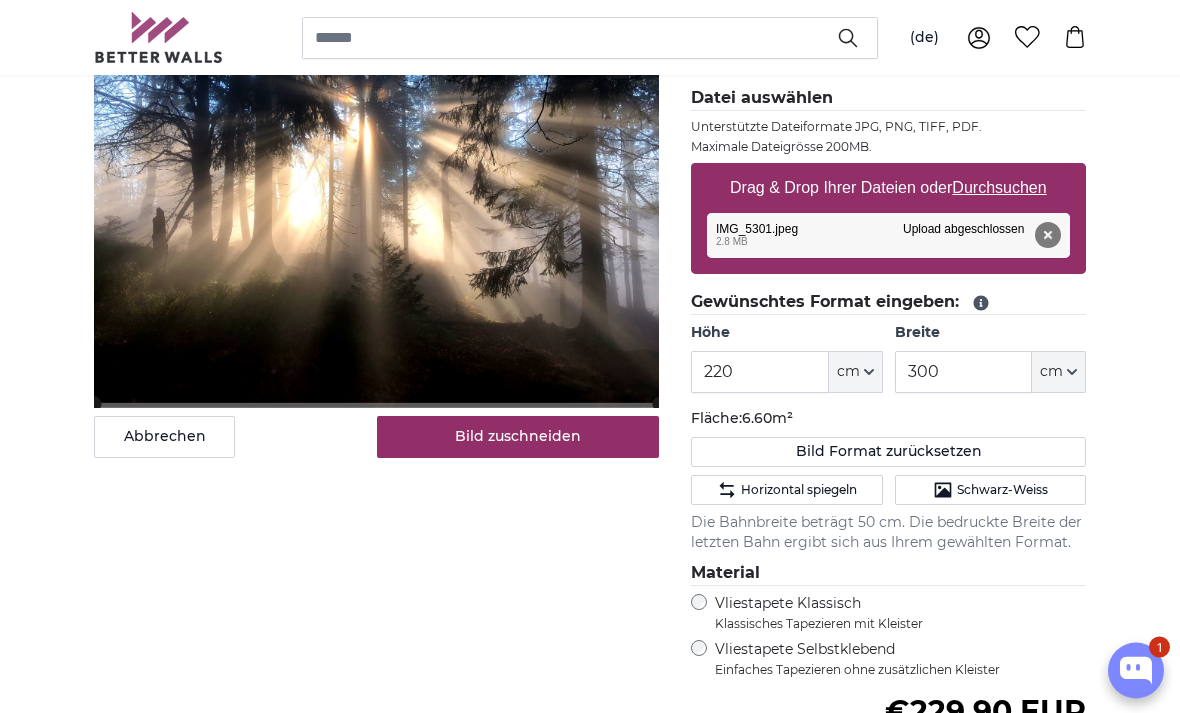 click on "Schwarz-Weiss" 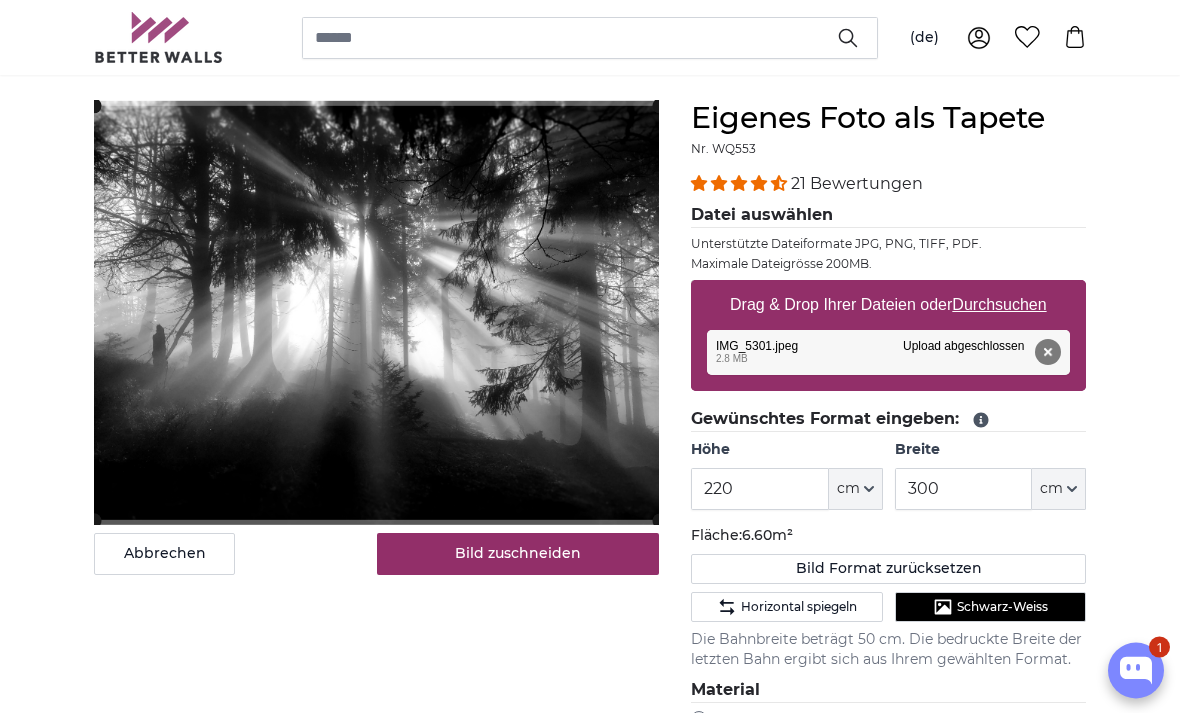 scroll, scrollTop: 153, scrollLeft: 0, axis: vertical 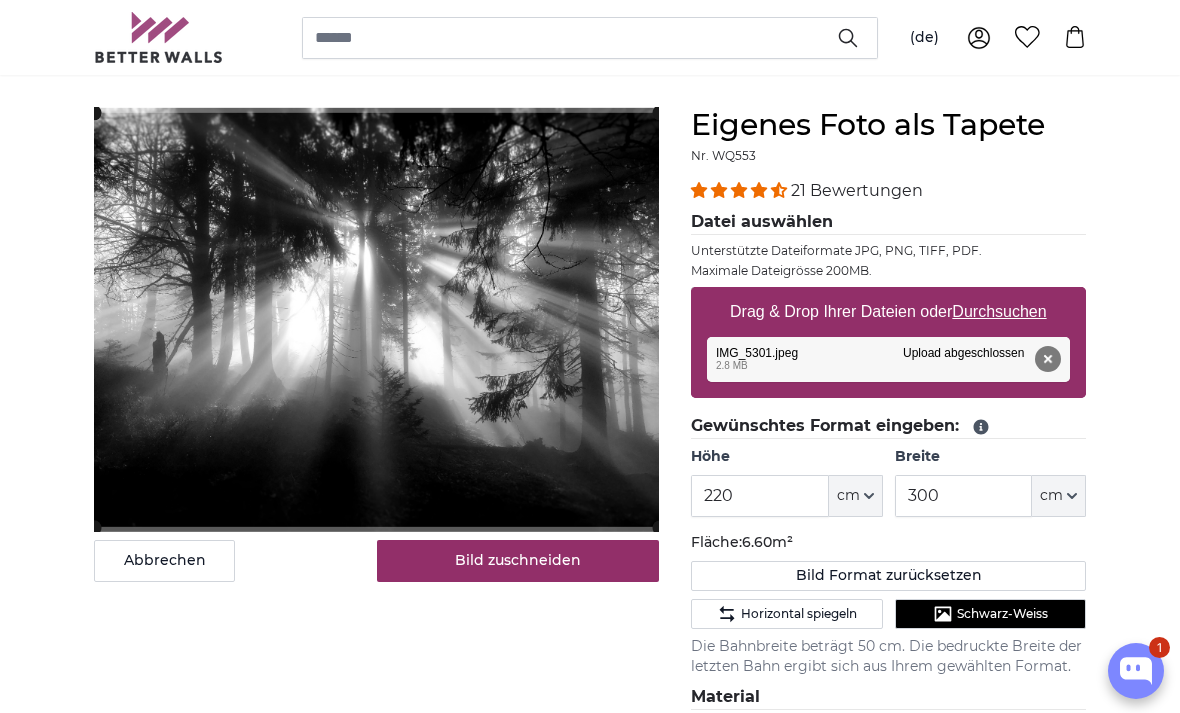 click on "Schwarz-Weiss" 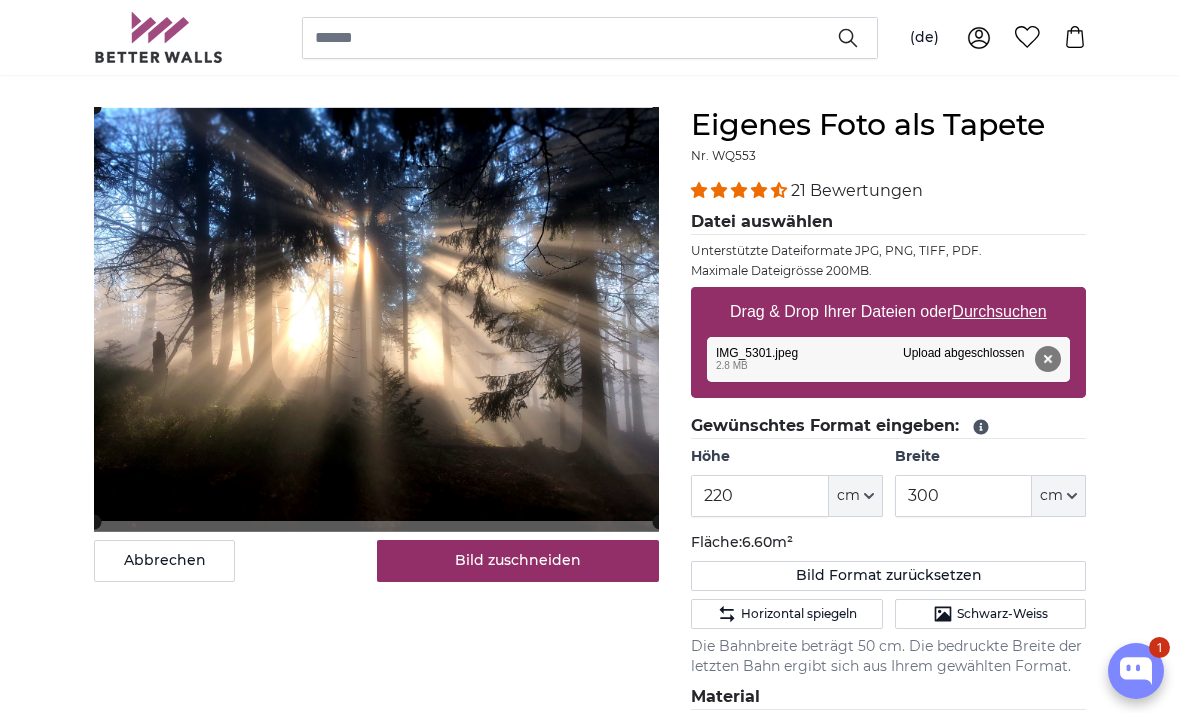 click 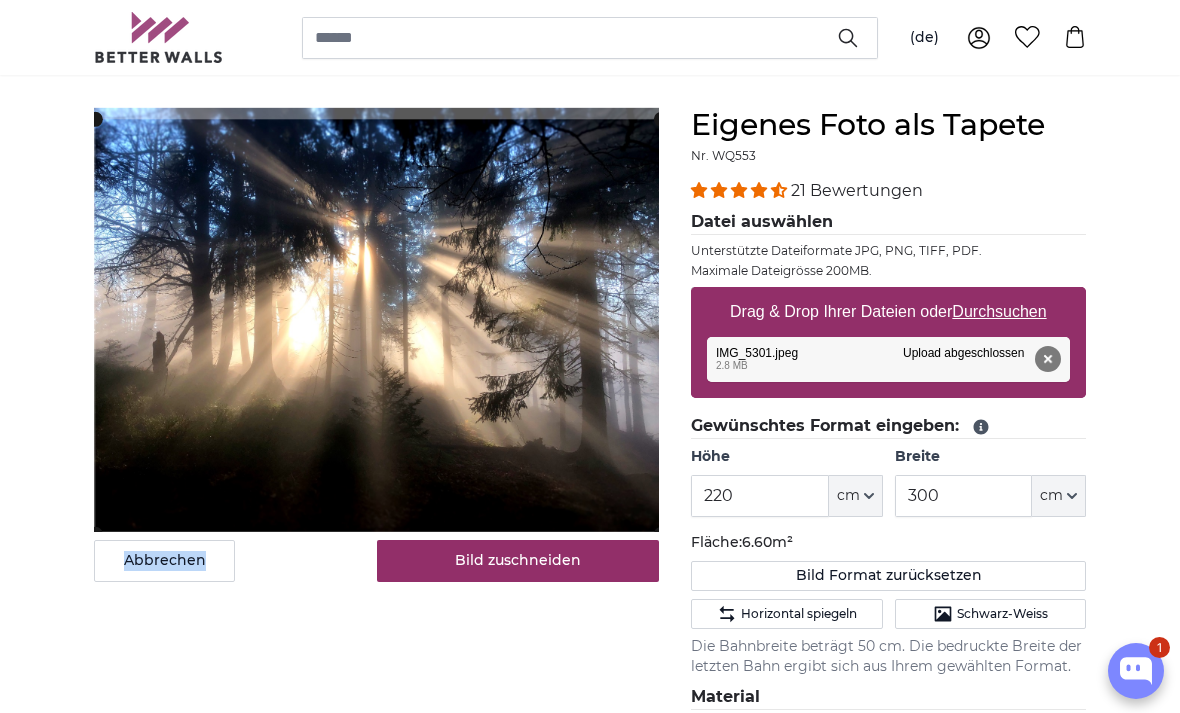 click on "Eigenes Bild als Fototapete
Eigenes Foto als Tapete
Eigenes Foto als Tapete
Abbrechen
Bild zuschneiden" at bounding box center [590, 2706] 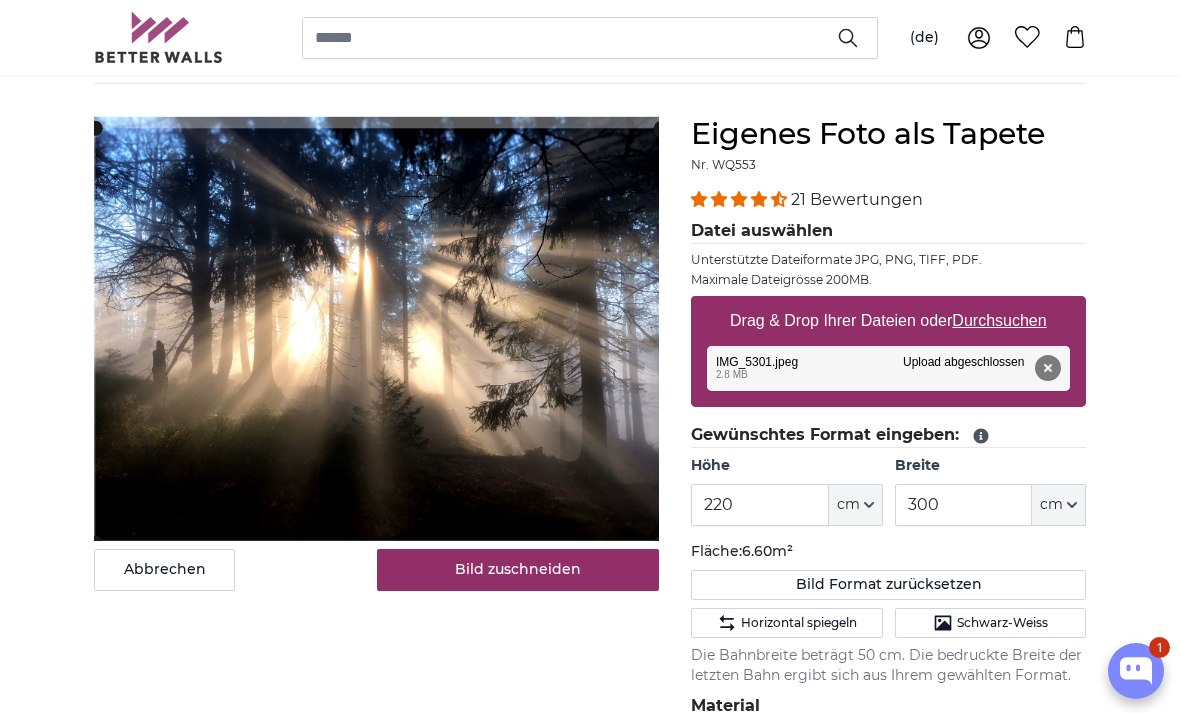 scroll, scrollTop: 142, scrollLeft: 0, axis: vertical 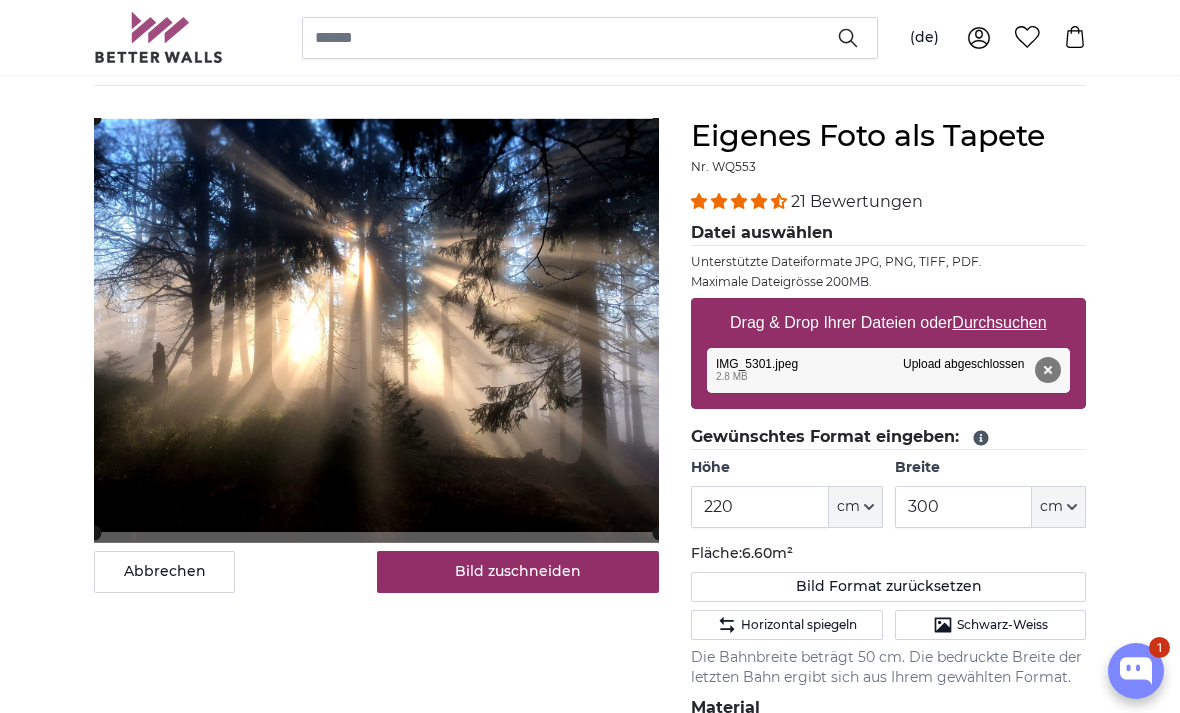 click 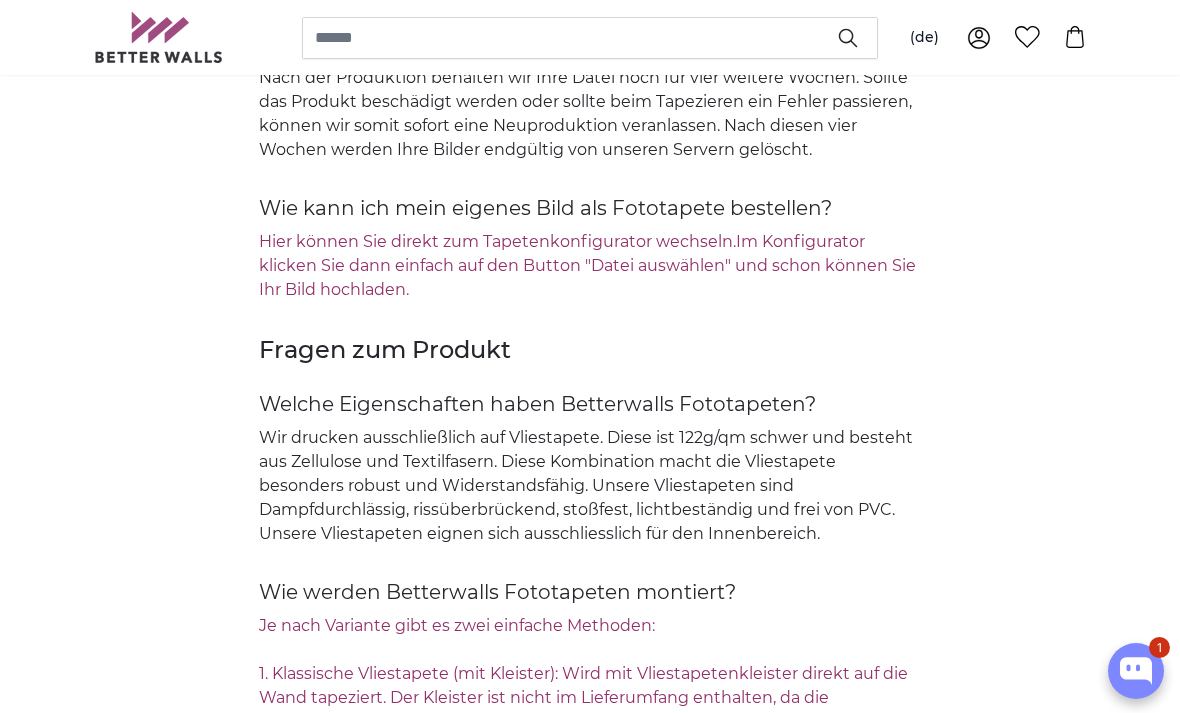 scroll, scrollTop: 2671, scrollLeft: 0, axis: vertical 